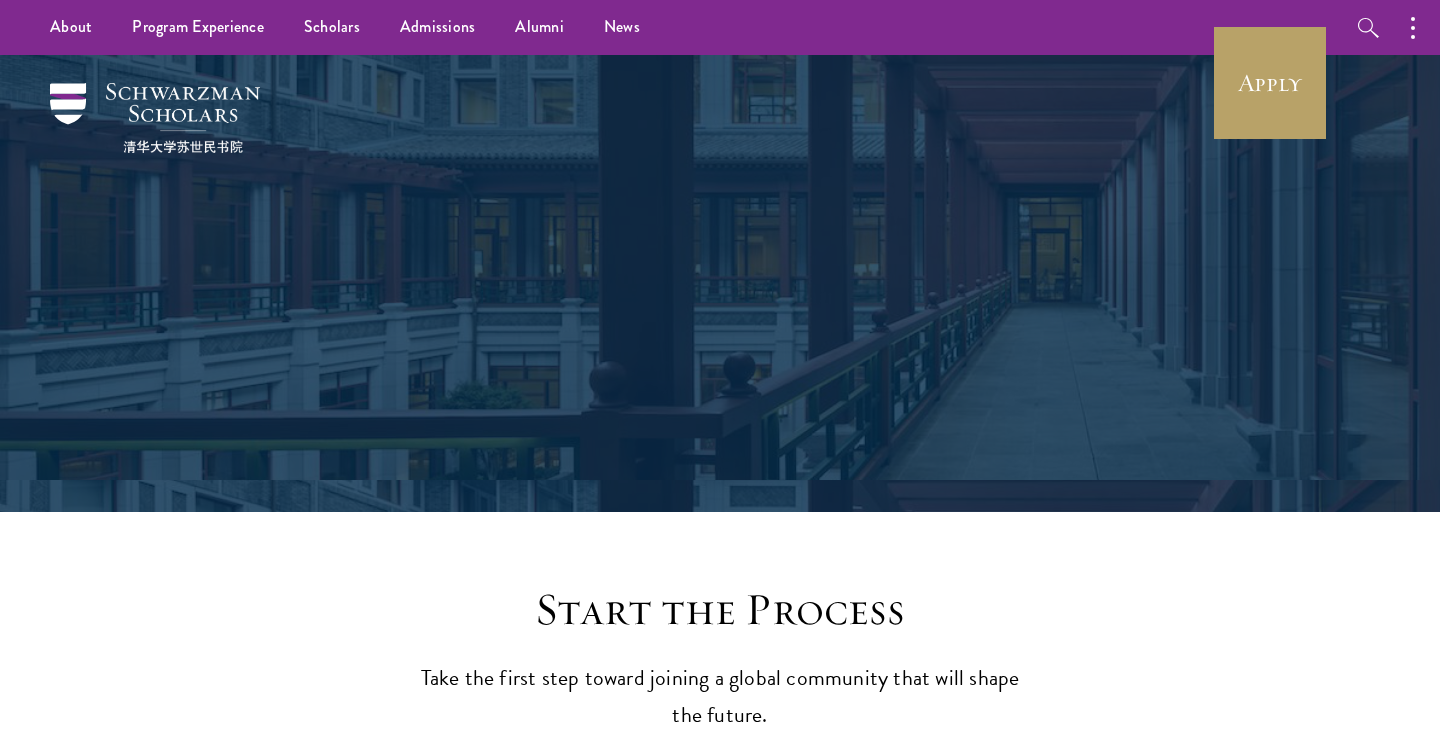 scroll, scrollTop: 0, scrollLeft: 0, axis: both 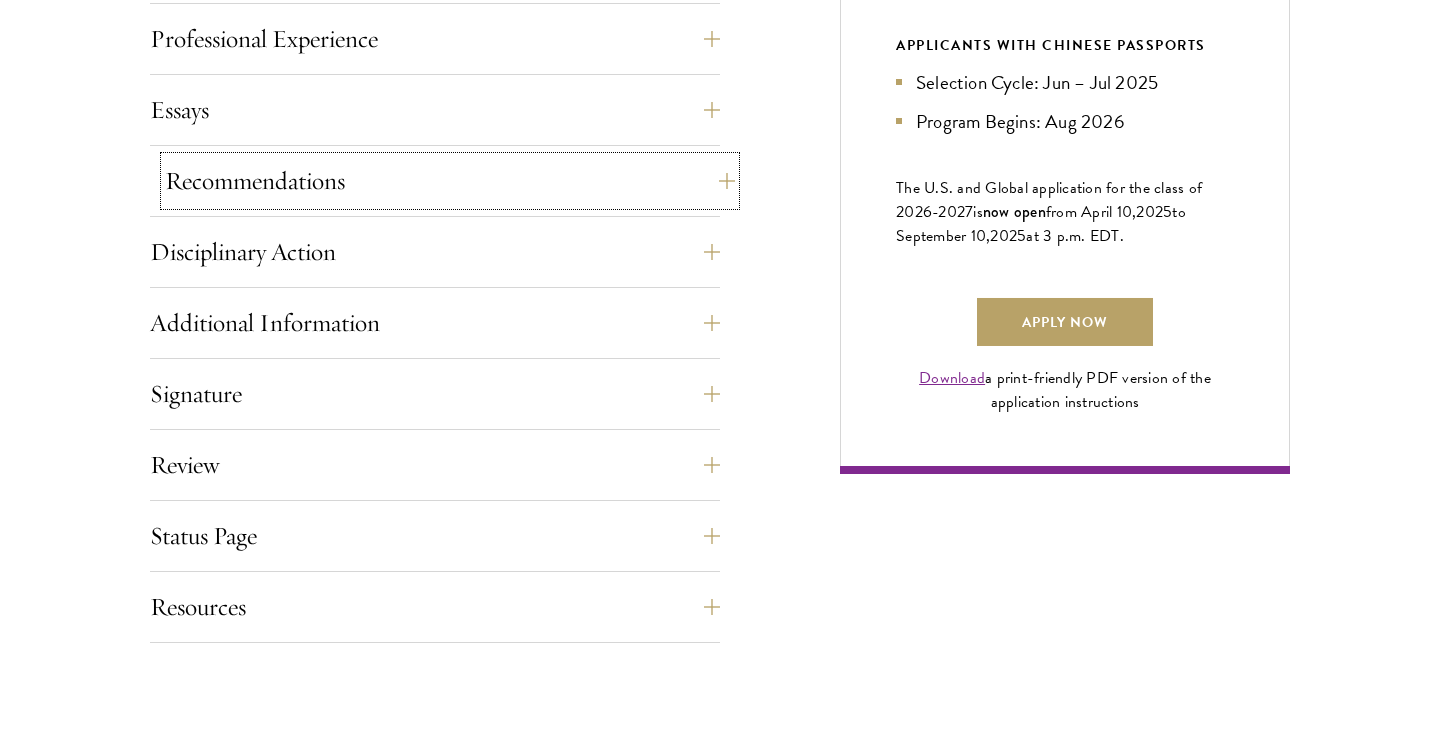 click on "Recommendations" at bounding box center [450, 181] 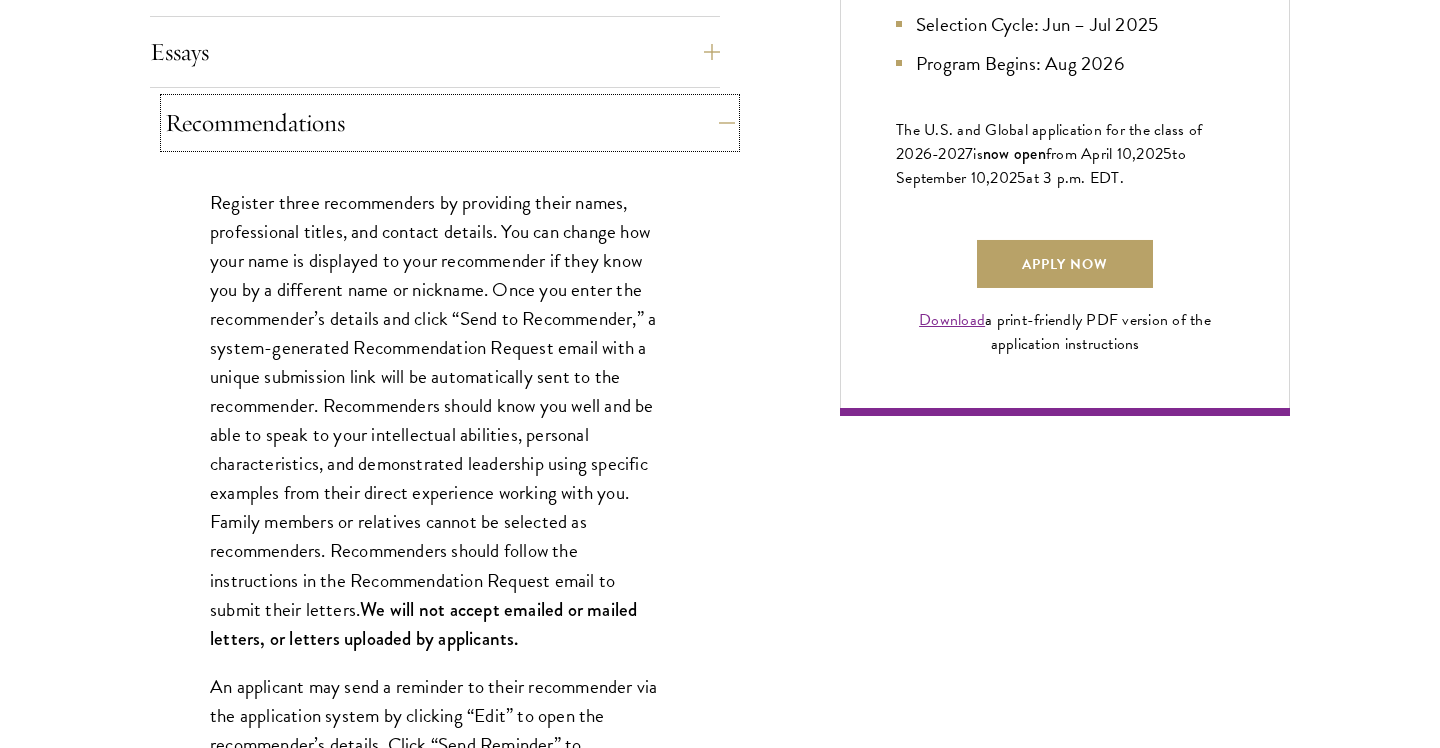 scroll, scrollTop: 1410, scrollLeft: 0, axis: vertical 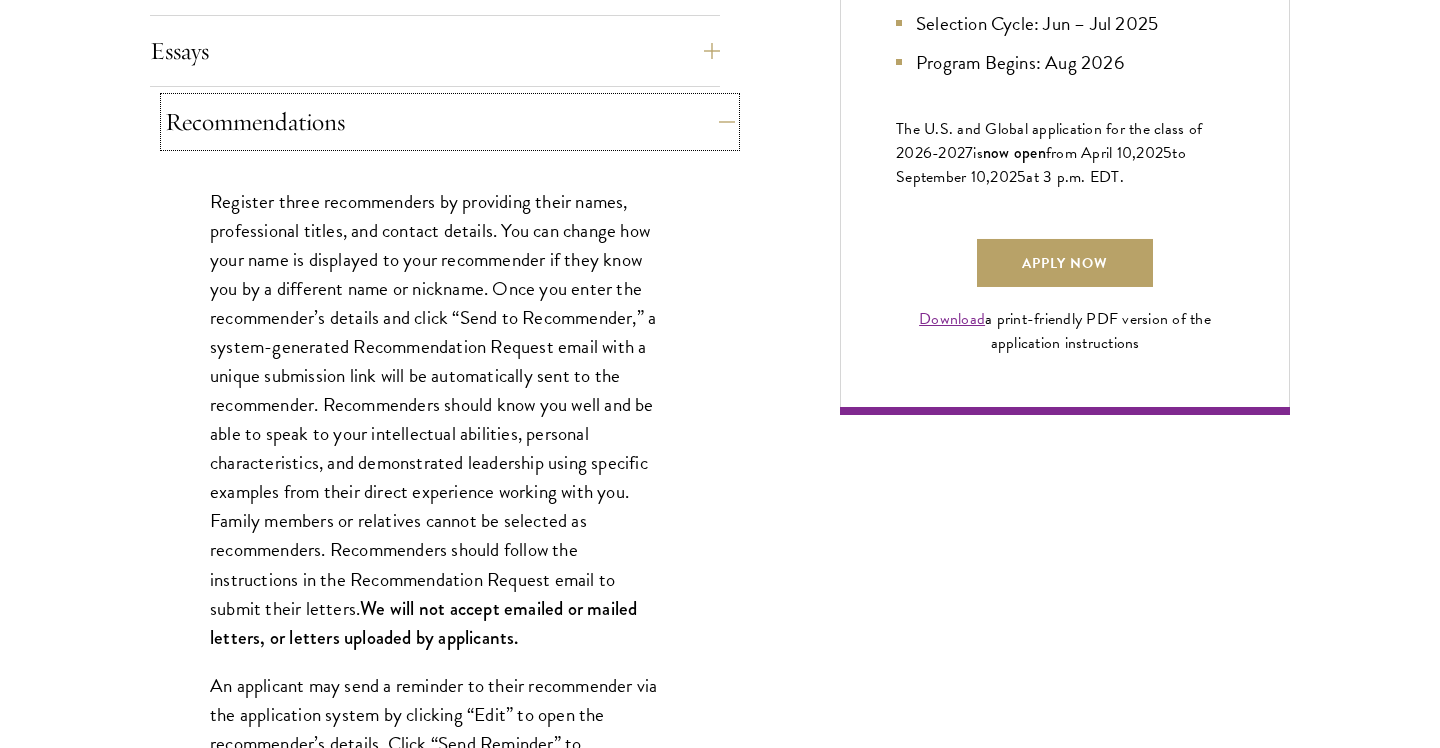 click on "Recommendations" at bounding box center (450, 122) 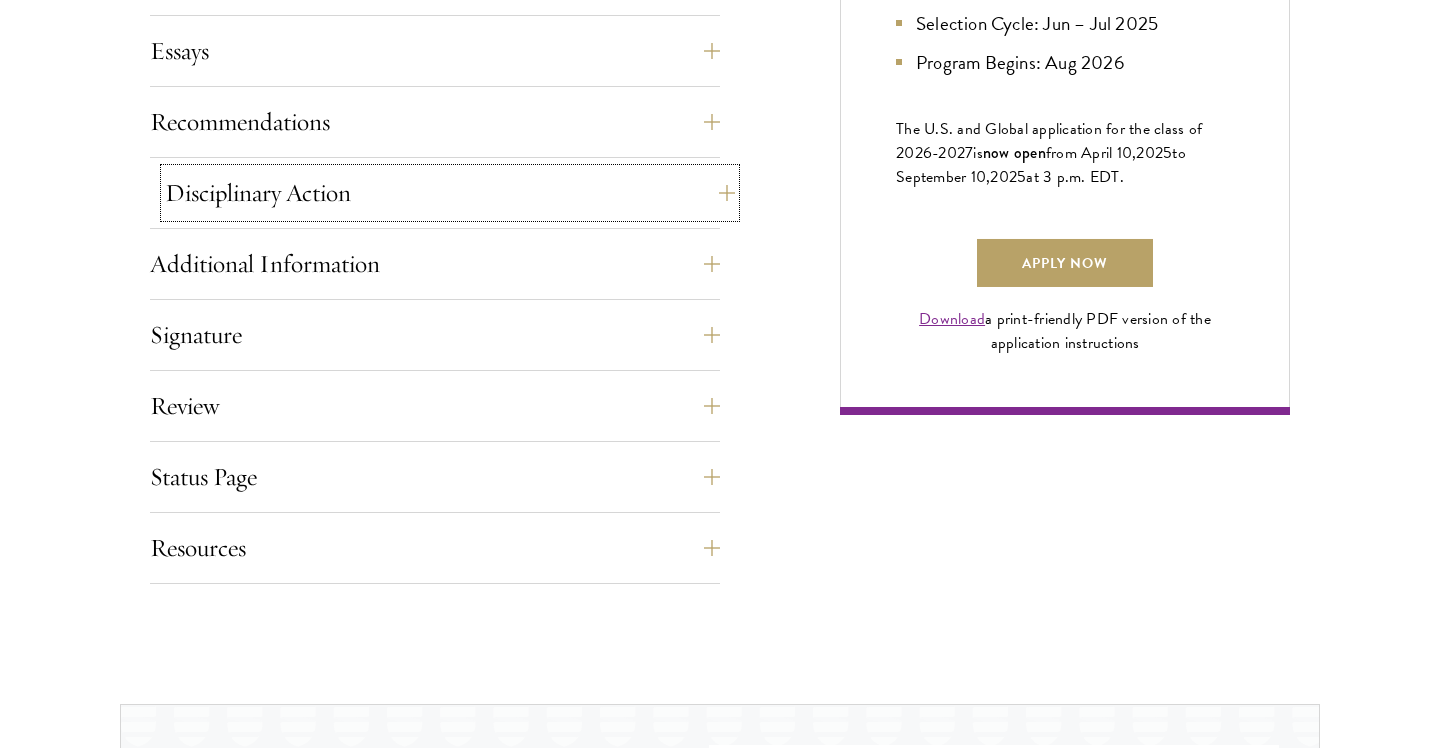 click on "Disciplinary Action" at bounding box center (450, 193) 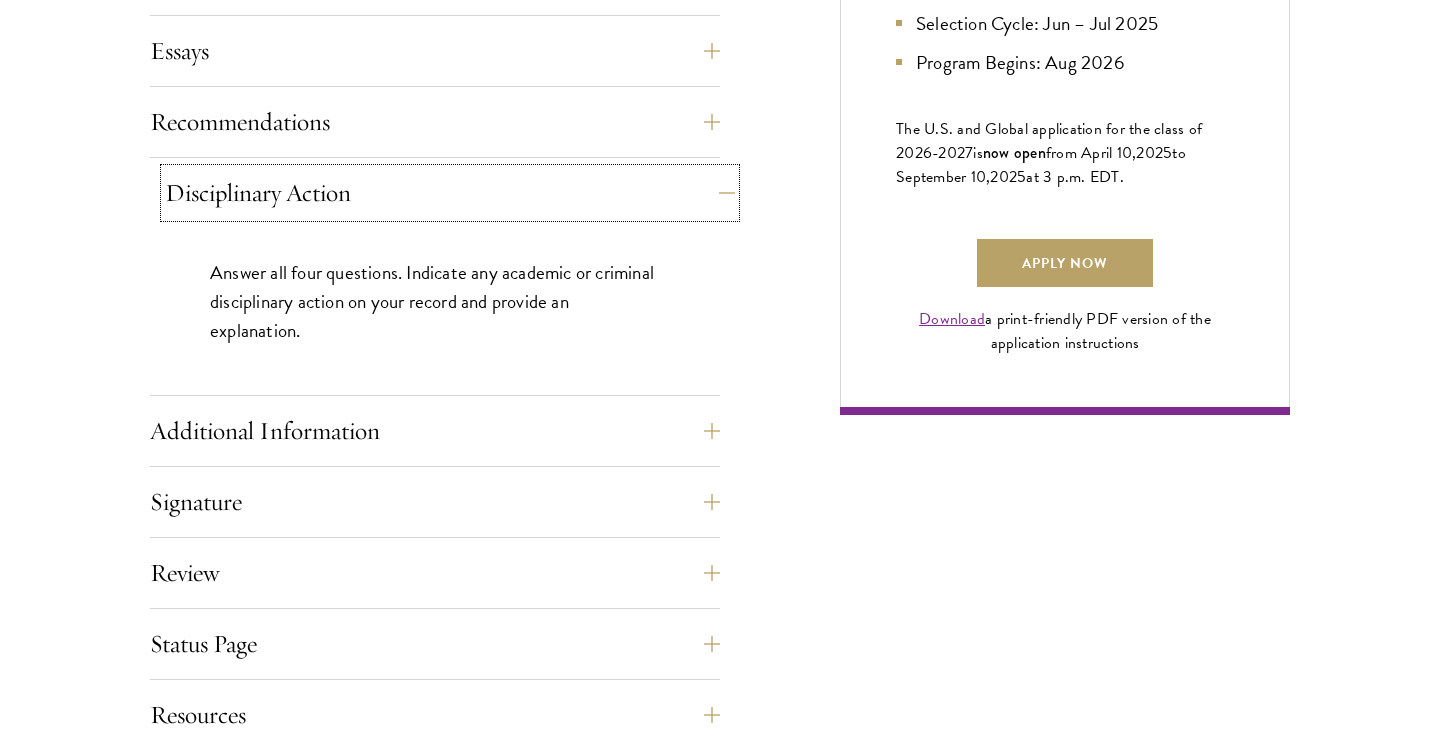 click on "Disciplinary Action" at bounding box center (450, 193) 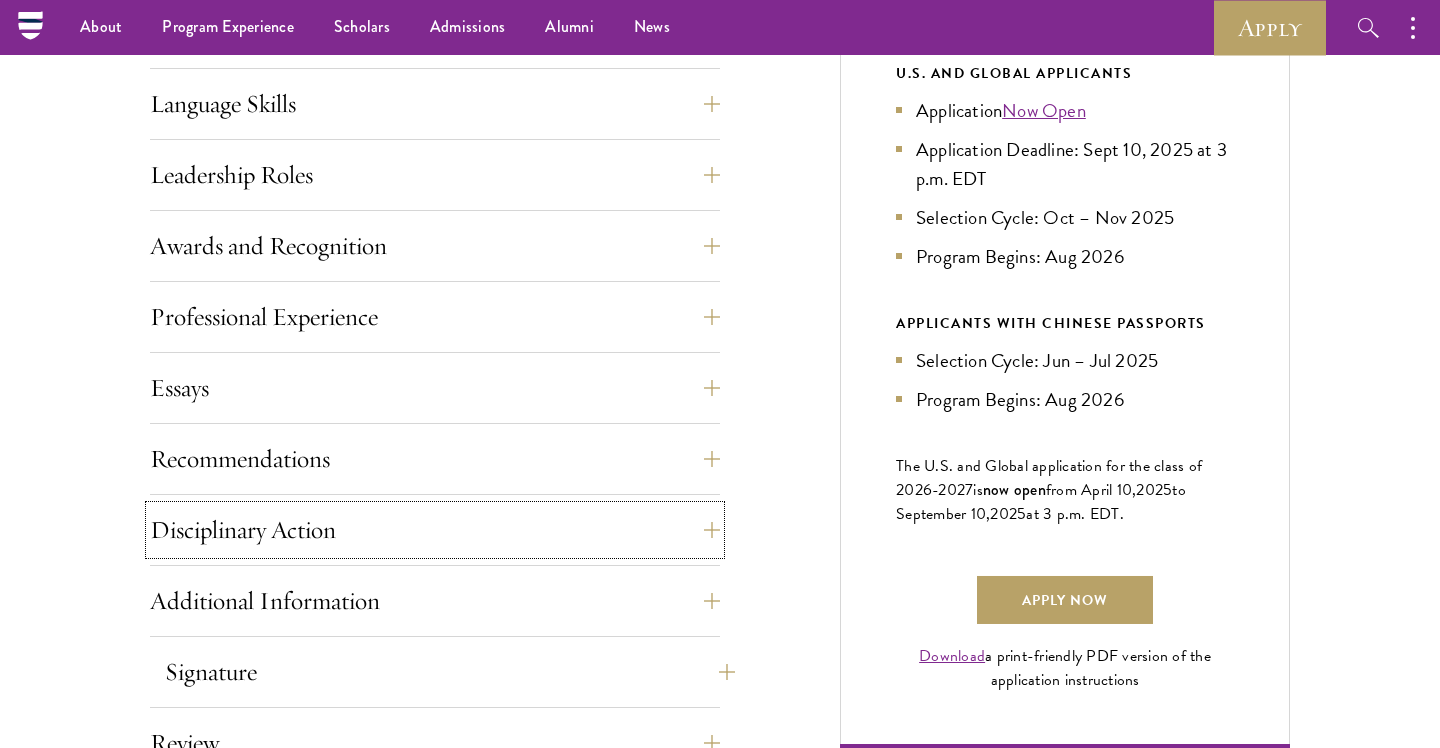 scroll, scrollTop: 1063, scrollLeft: 0, axis: vertical 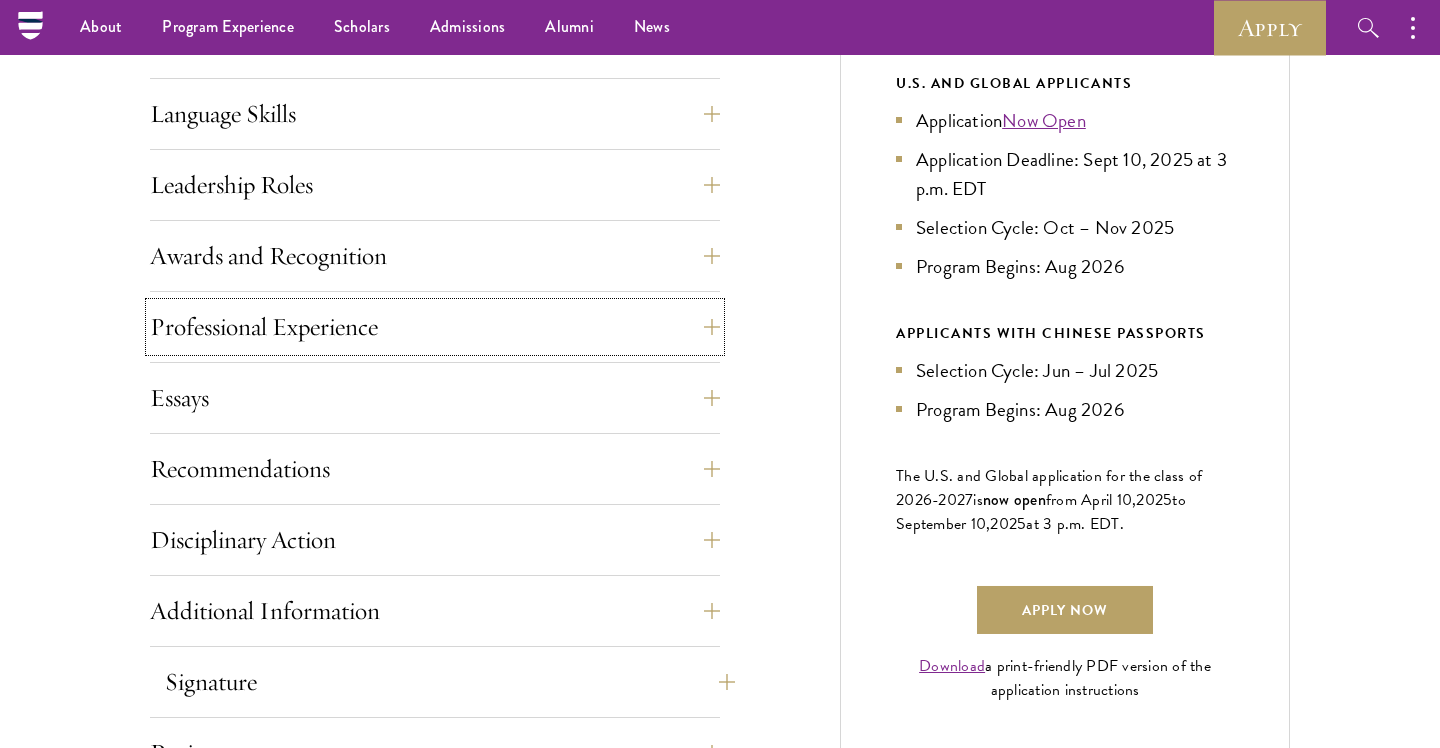 click on "Professional Experience" at bounding box center (435, 327) 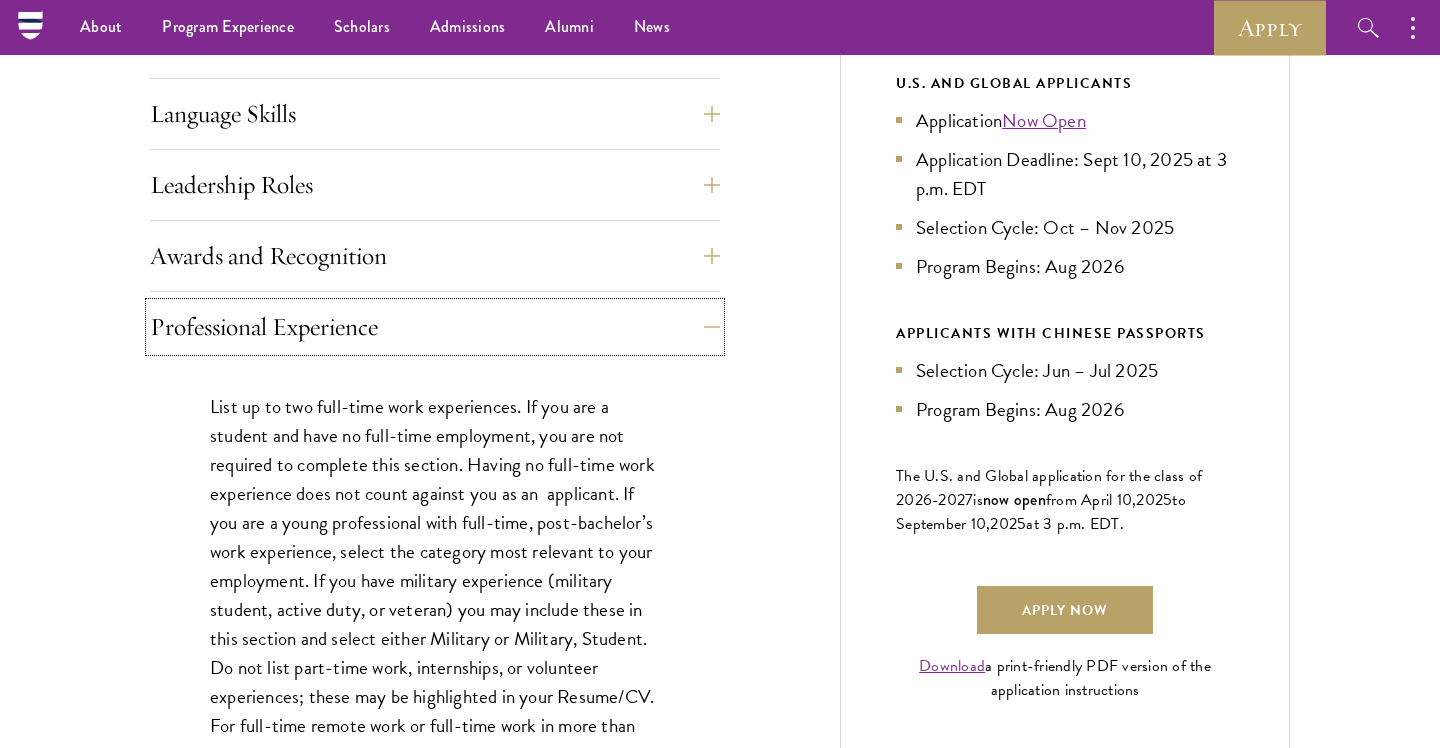 click on "Professional Experience" at bounding box center [435, 327] 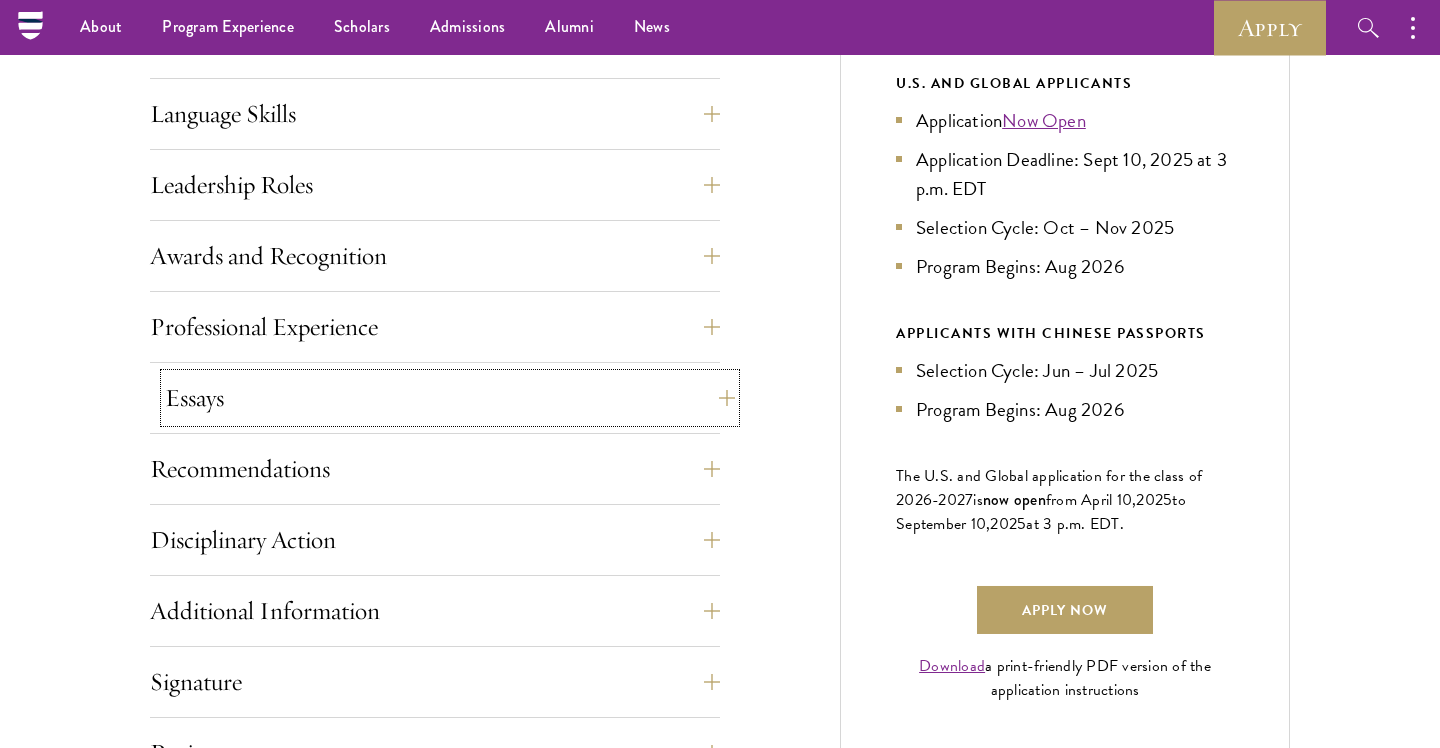 click on "Essays" at bounding box center [450, 398] 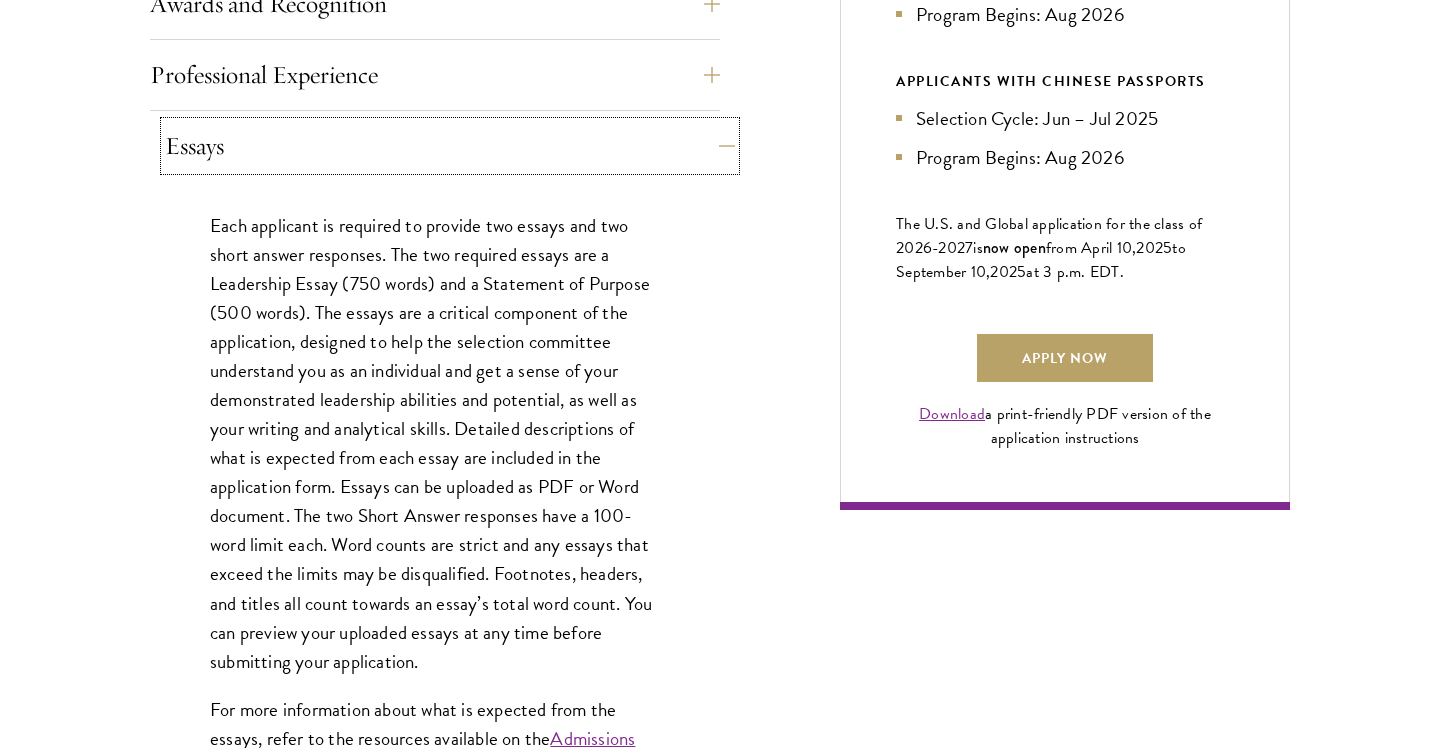 scroll, scrollTop: 1345, scrollLeft: 0, axis: vertical 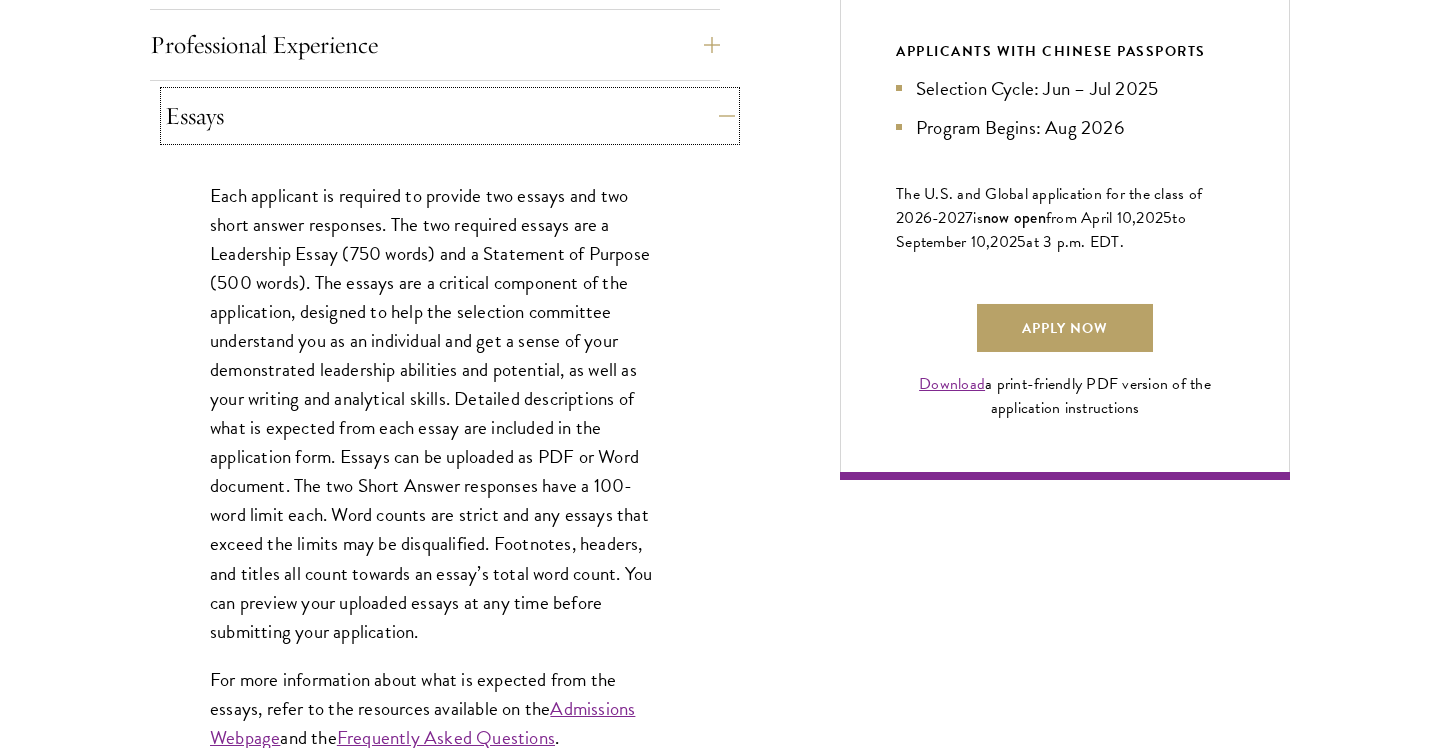 click on "Essays" at bounding box center (450, 116) 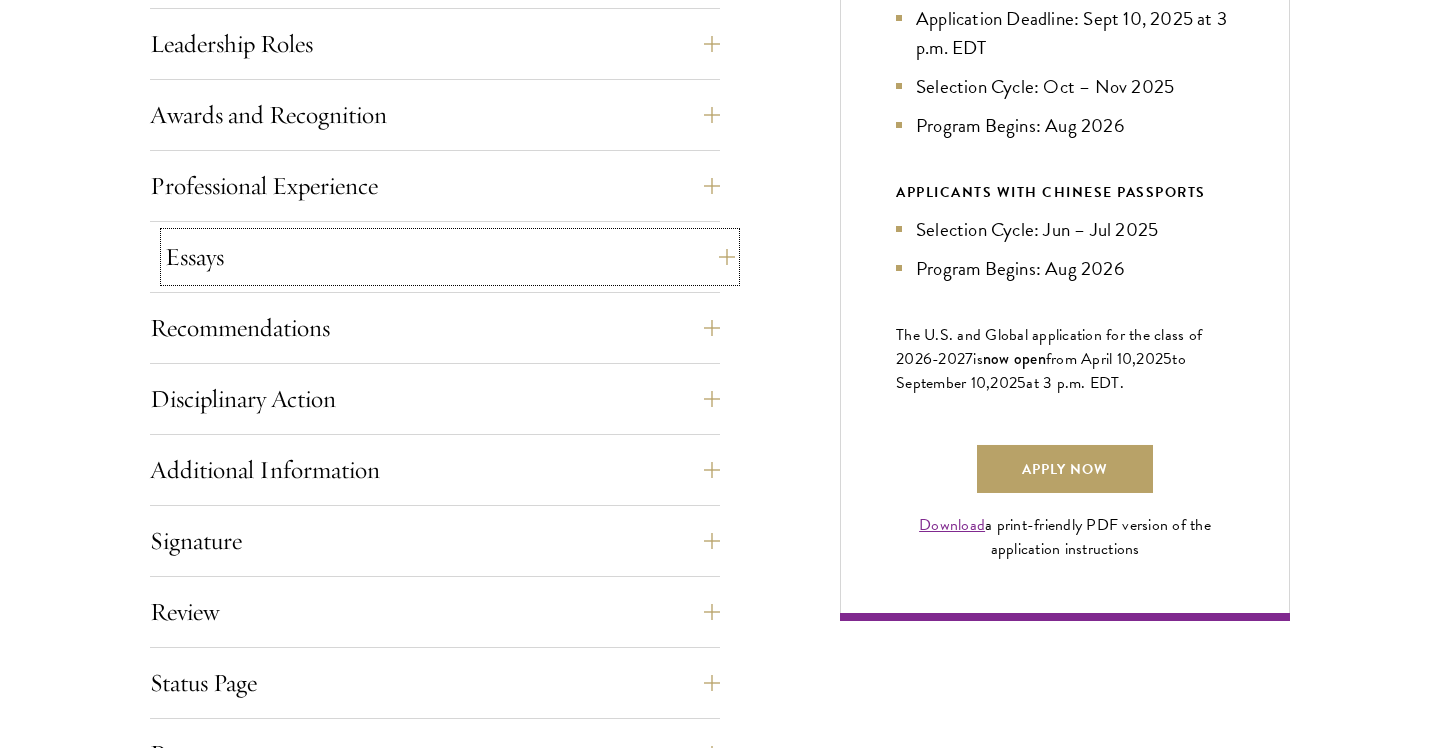 scroll, scrollTop: 1273, scrollLeft: 0, axis: vertical 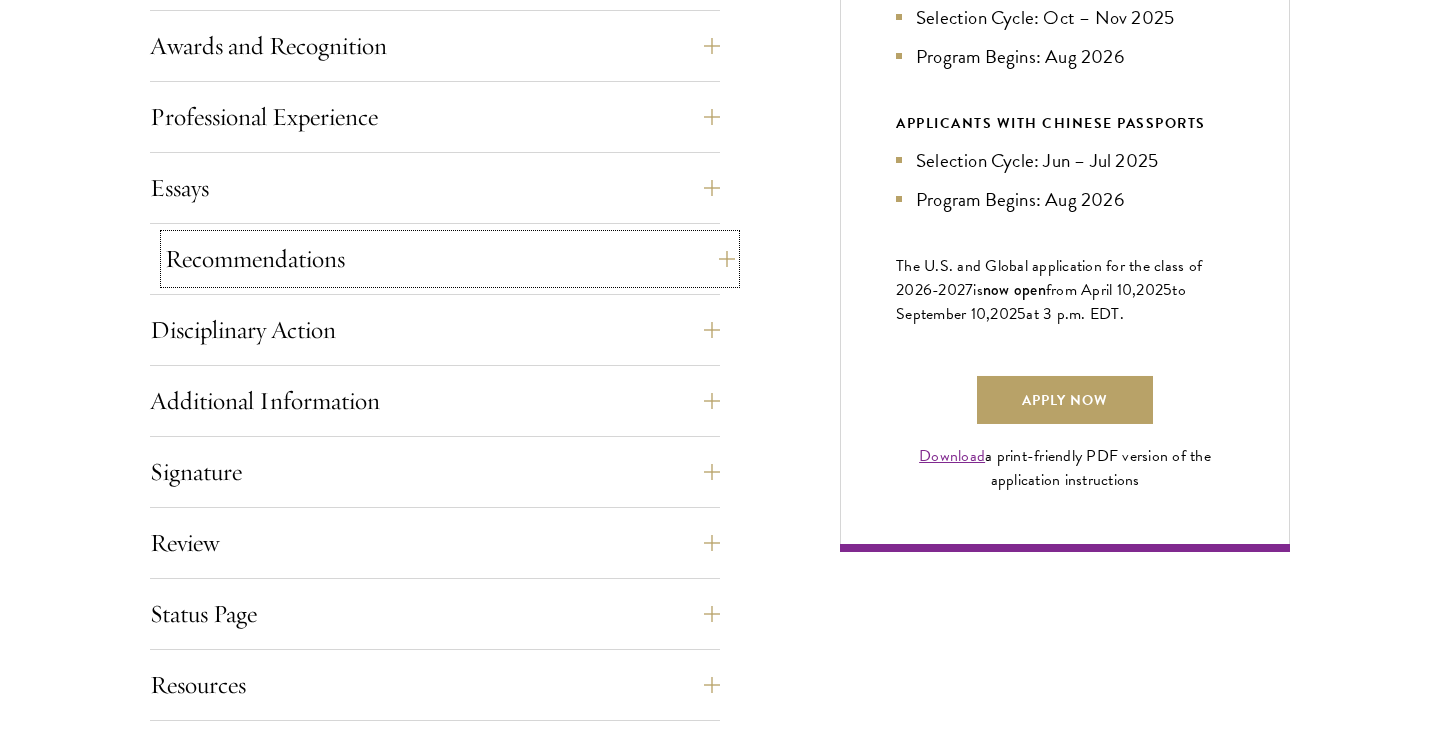 click on "Recommendations" at bounding box center (450, 259) 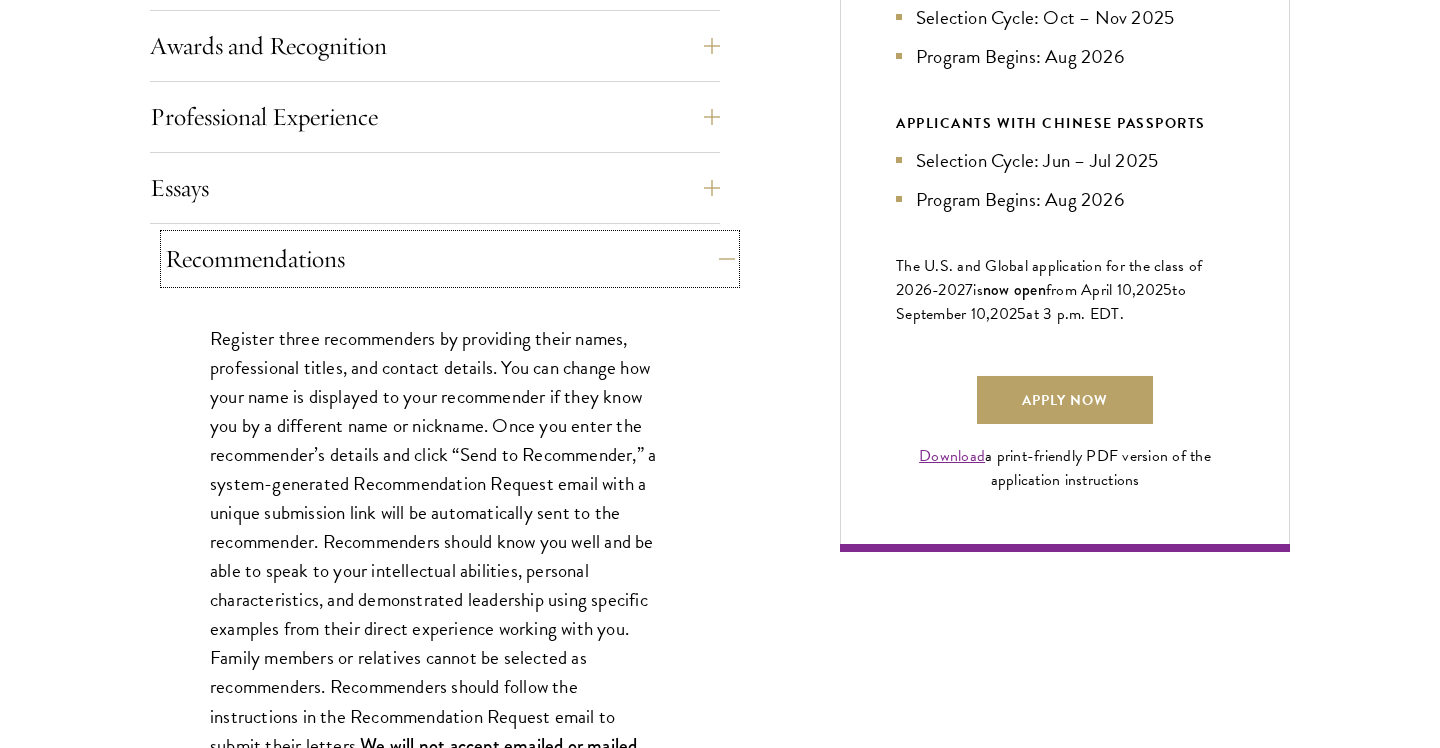 click on "Recommendations" at bounding box center [450, 259] 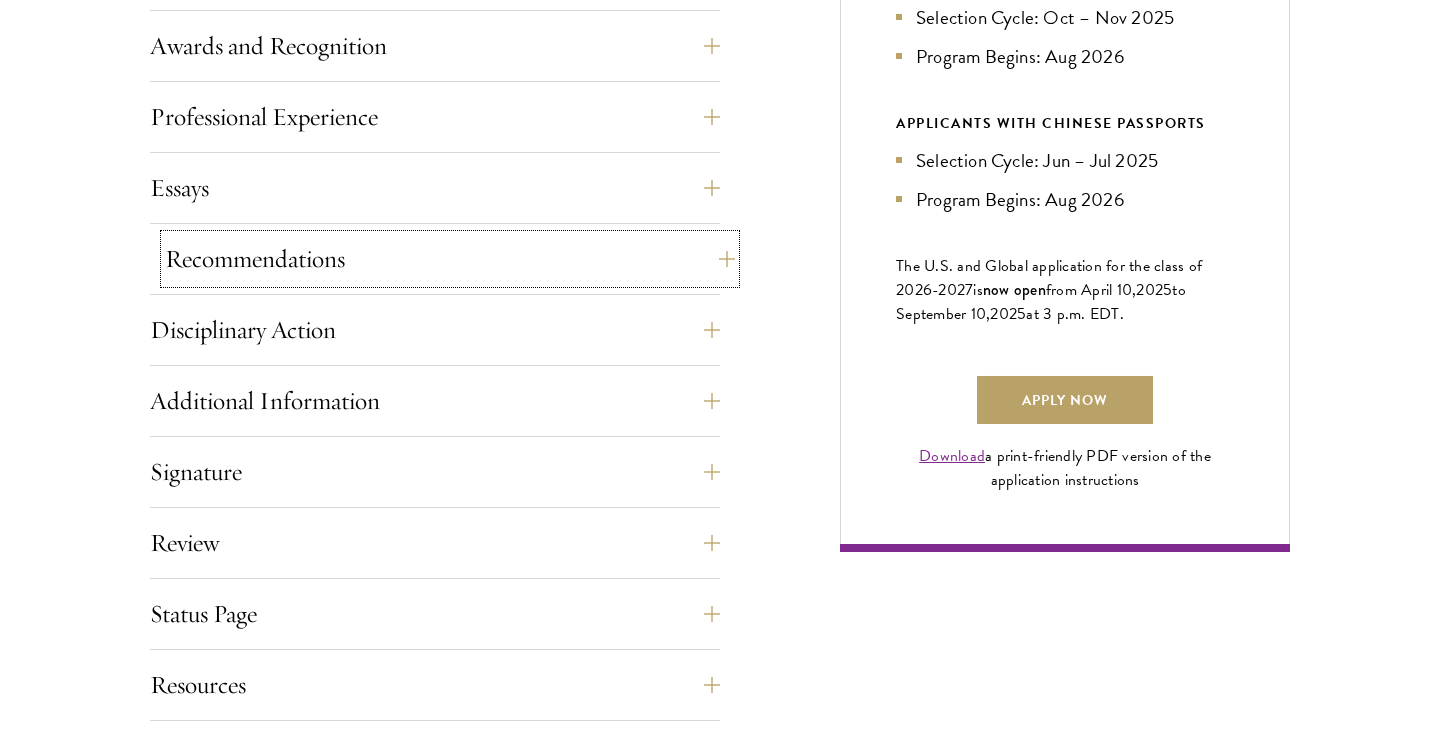 click on "Recommendations" at bounding box center (450, 259) 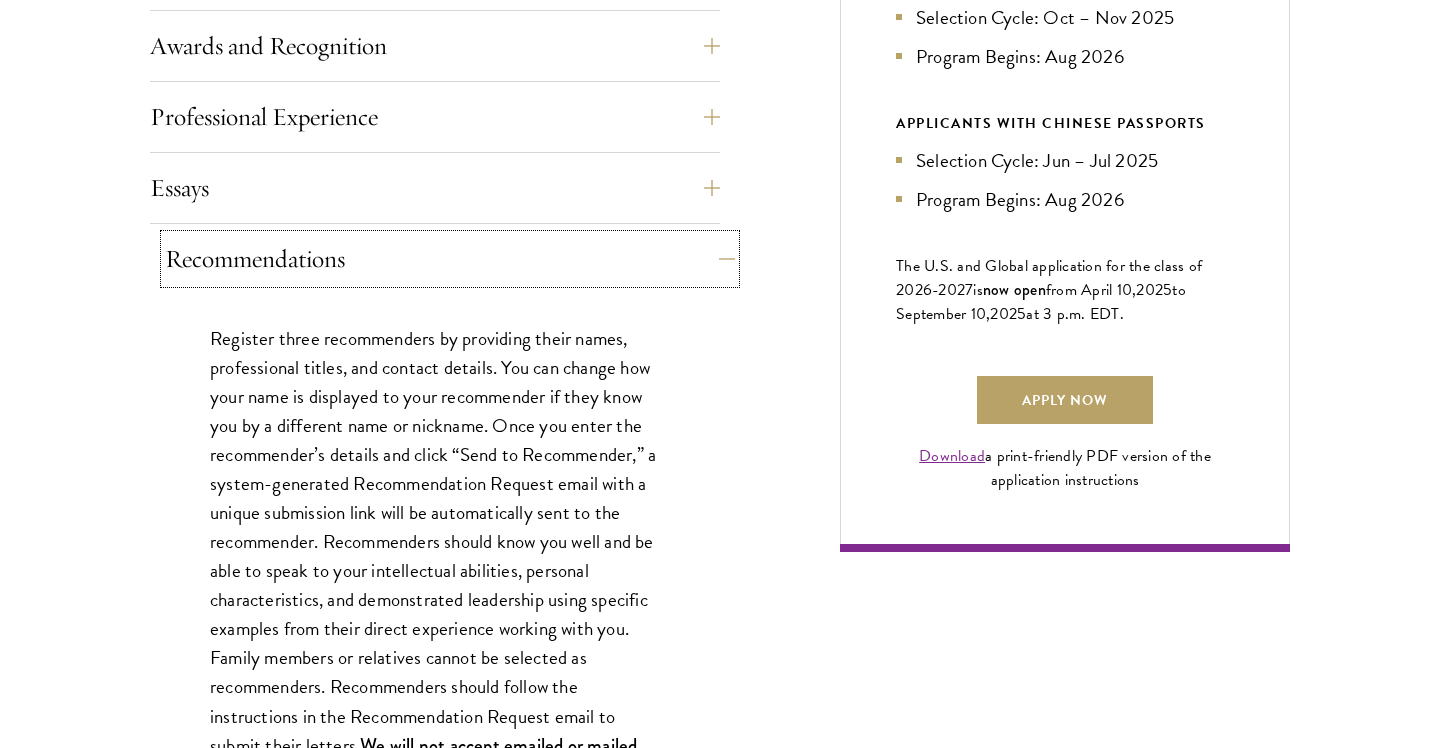 click on "Recommendations" at bounding box center (450, 259) 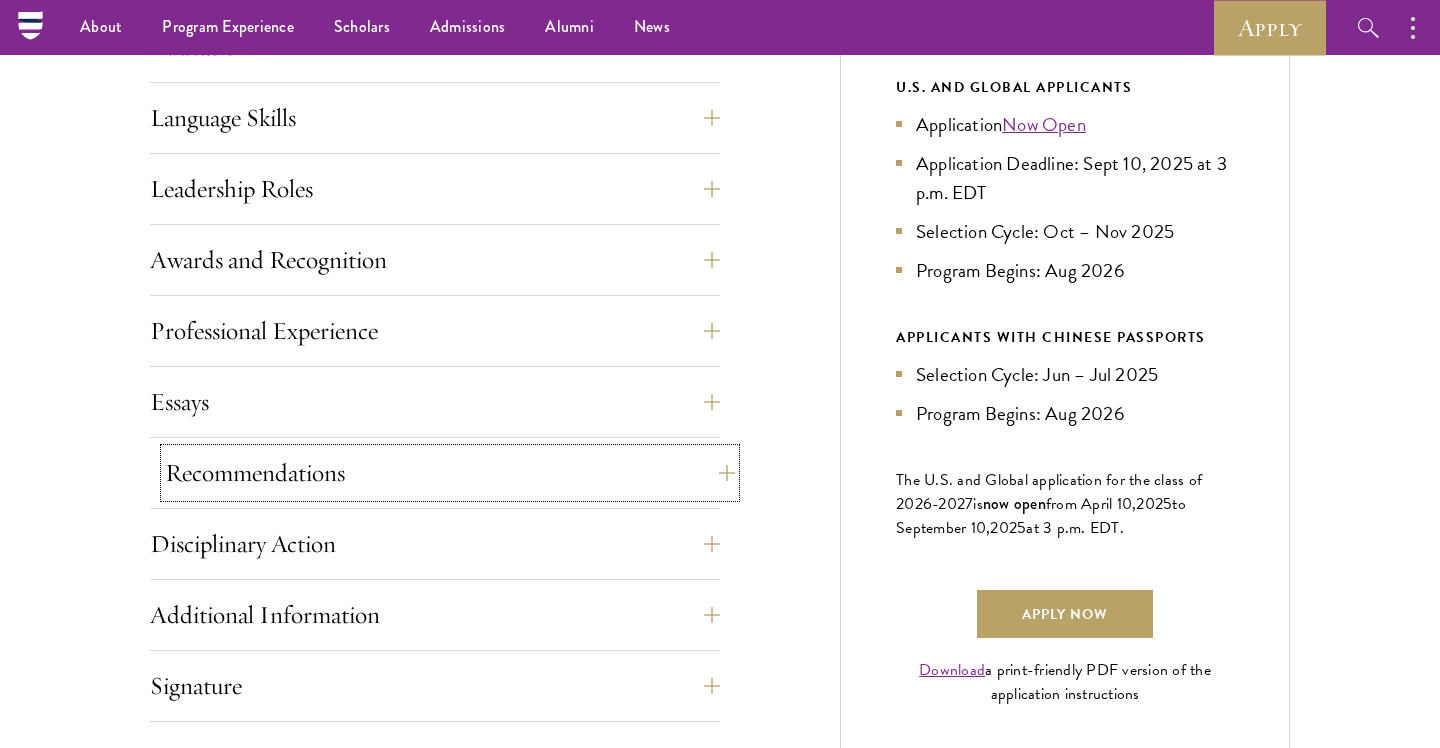 scroll, scrollTop: 1055, scrollLeft: 0, axis: vertical 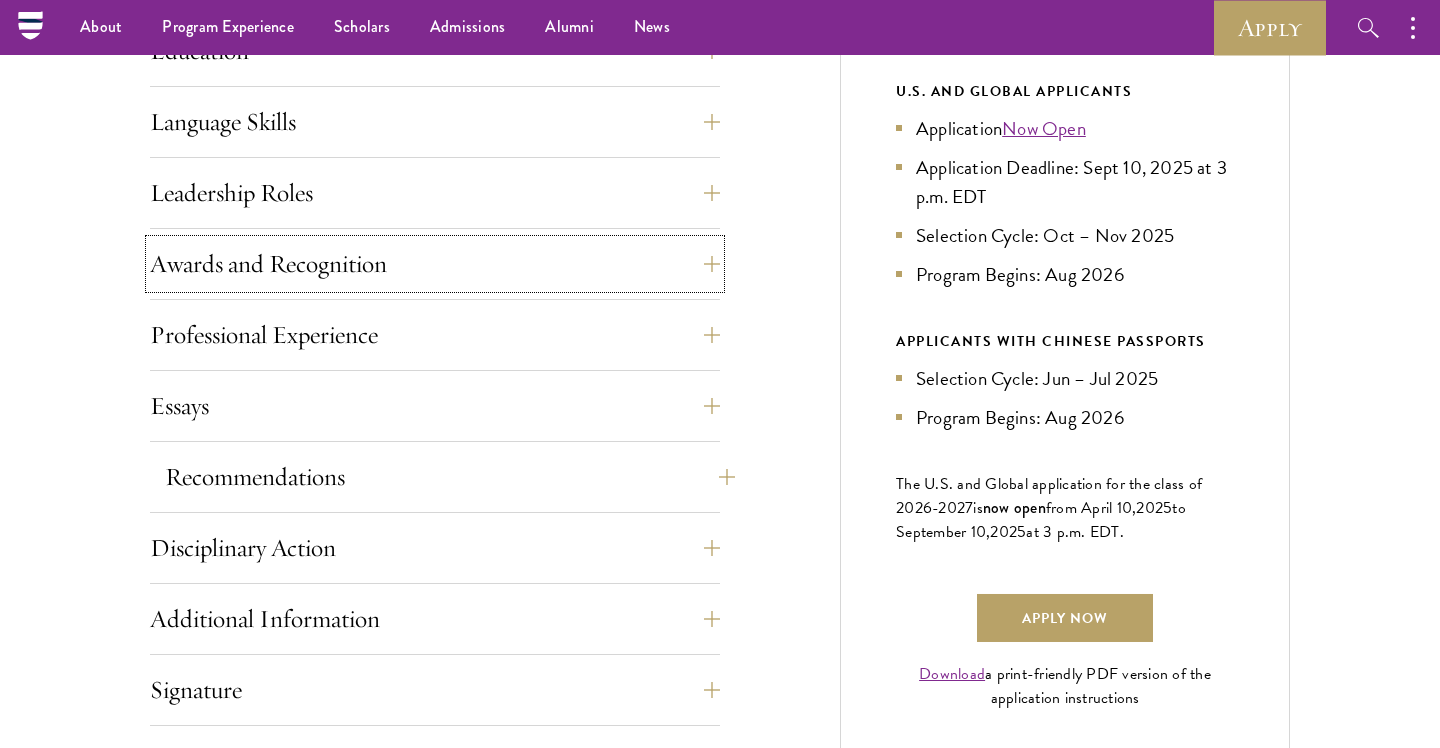 click on "Awards and Recognition" at bounding box center [435, 264] 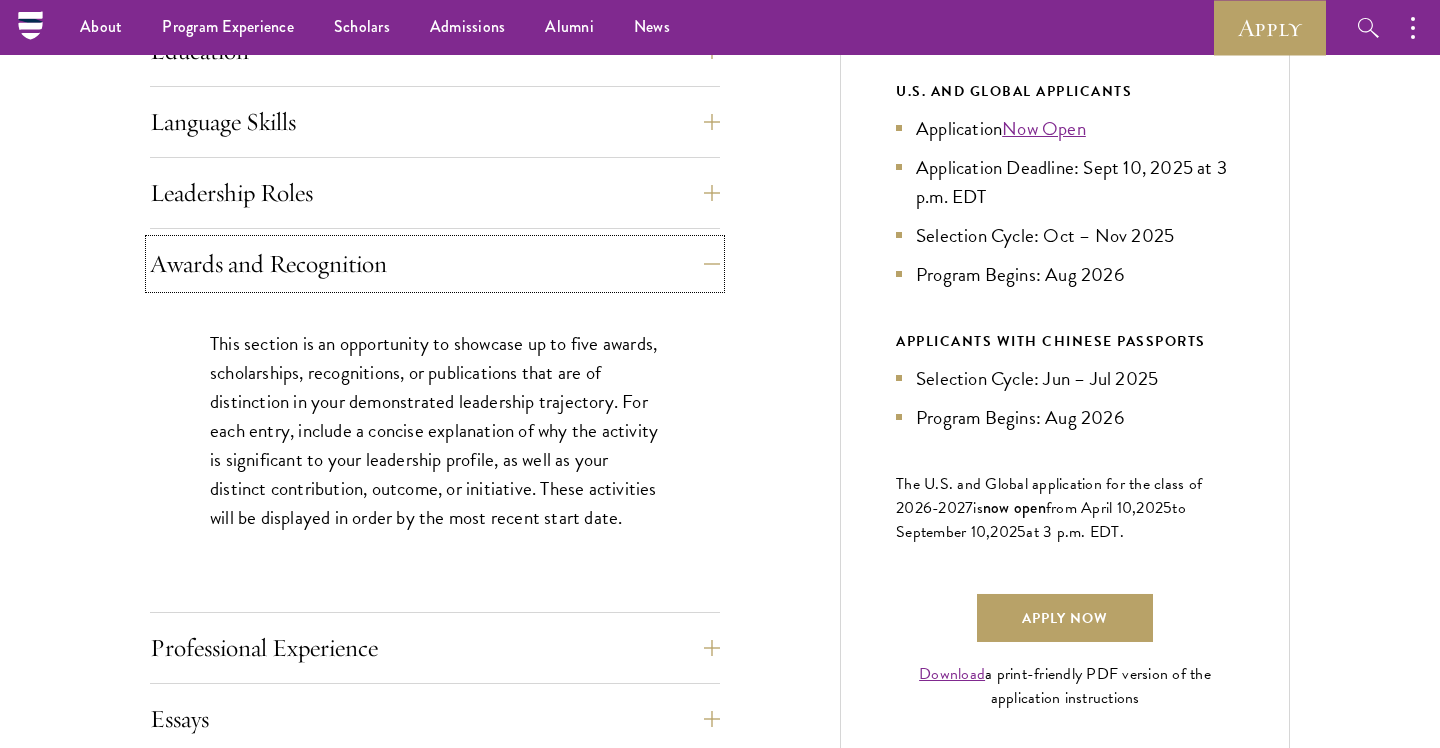 click on "Awards and Recognition" at bounding box center [435, 264] 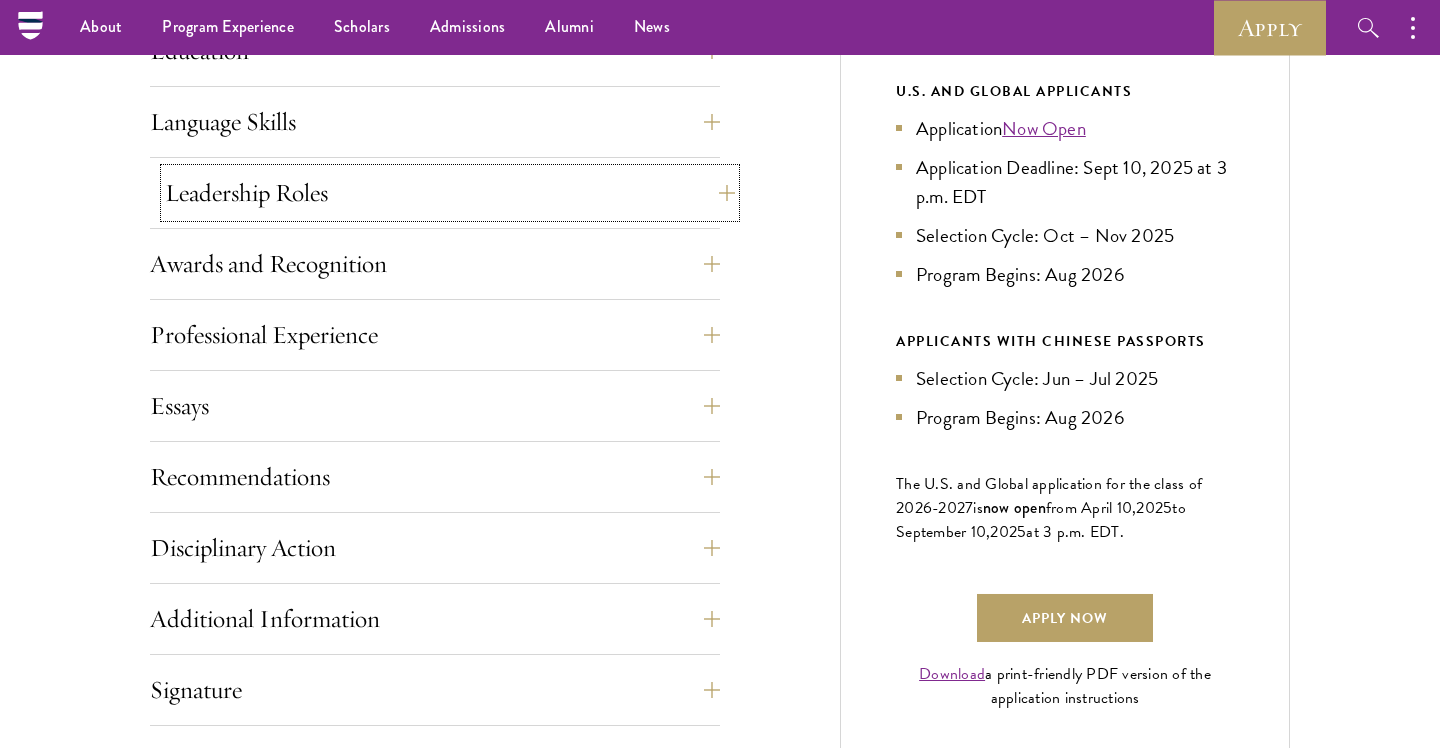click on "Leadership Roles" at bounding box center (450, 193) 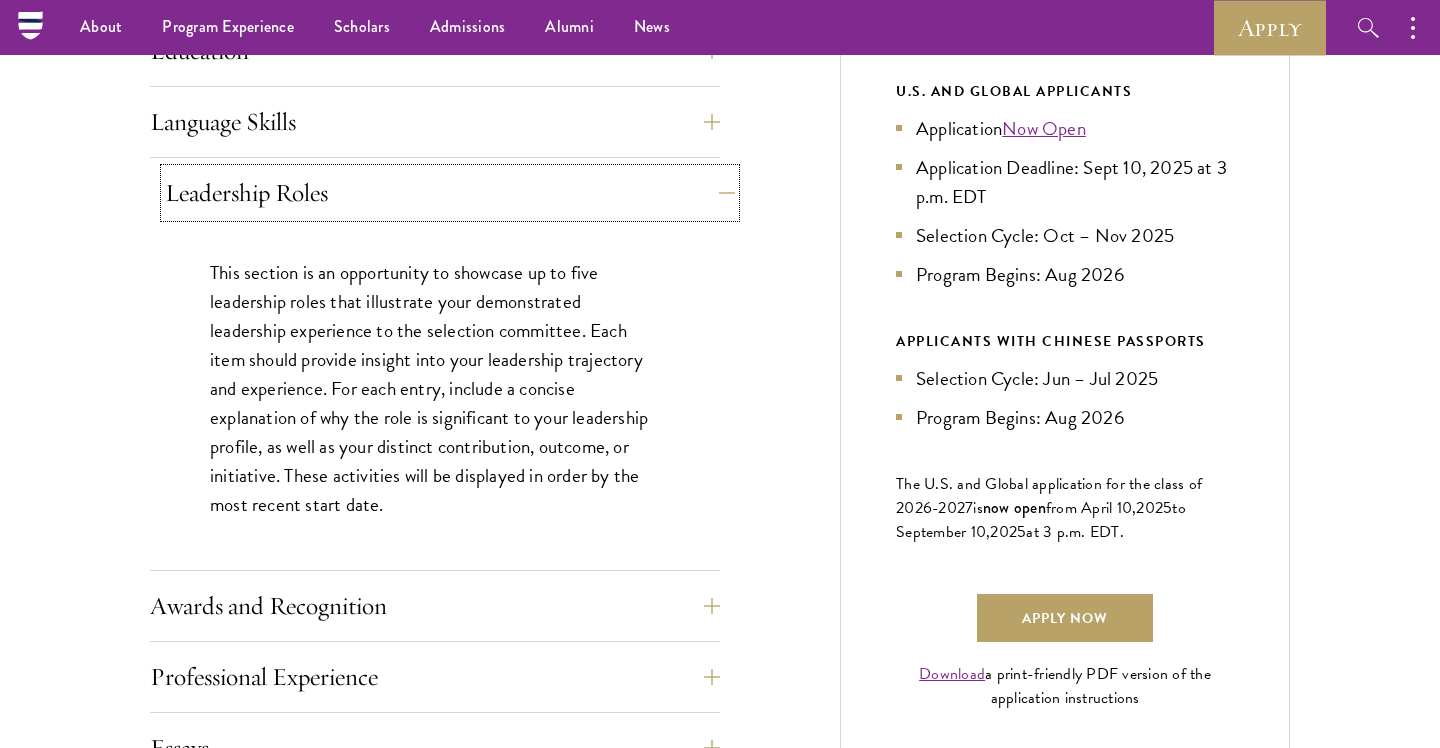 click on "Leadership Roles" at bounding box center (450, 193) 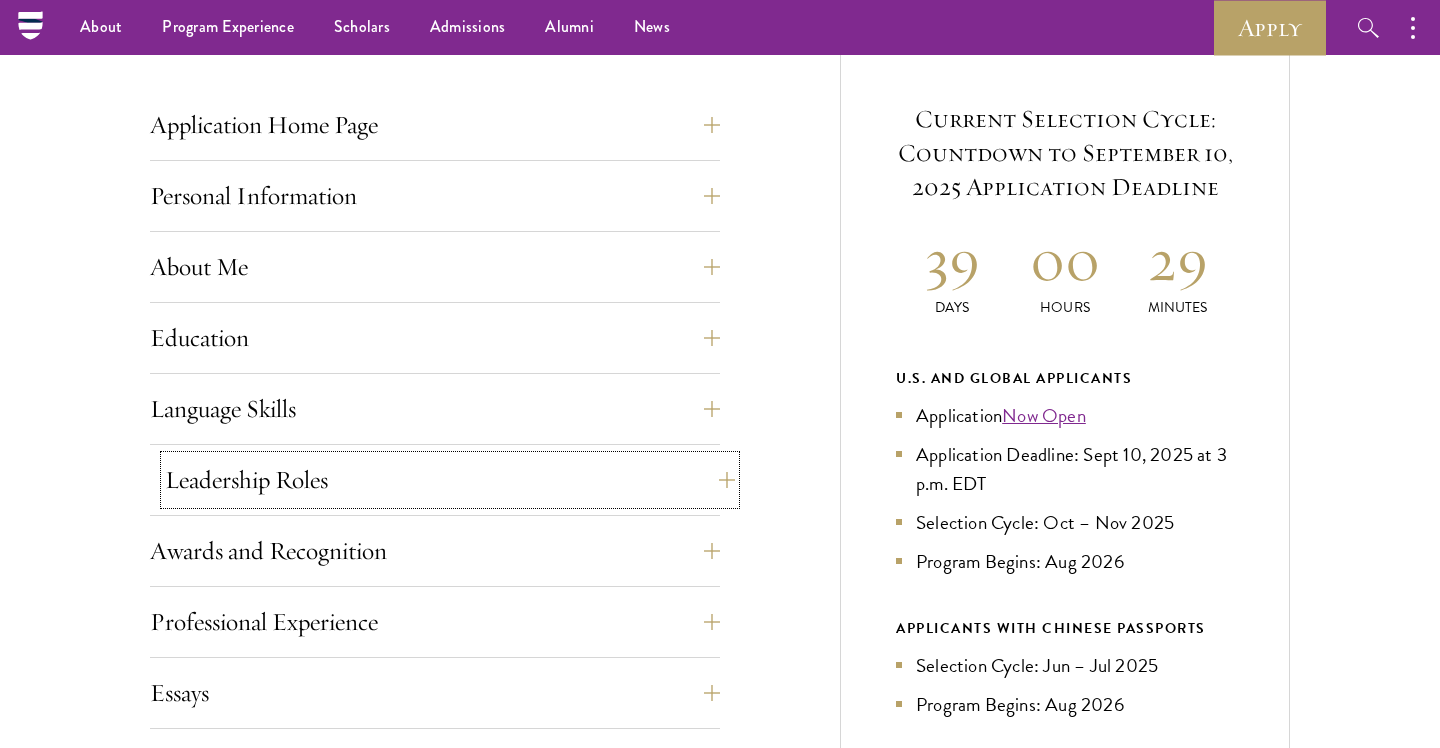 scroll, scrollTop: 765, scrollLeft: 0, axis: vertical 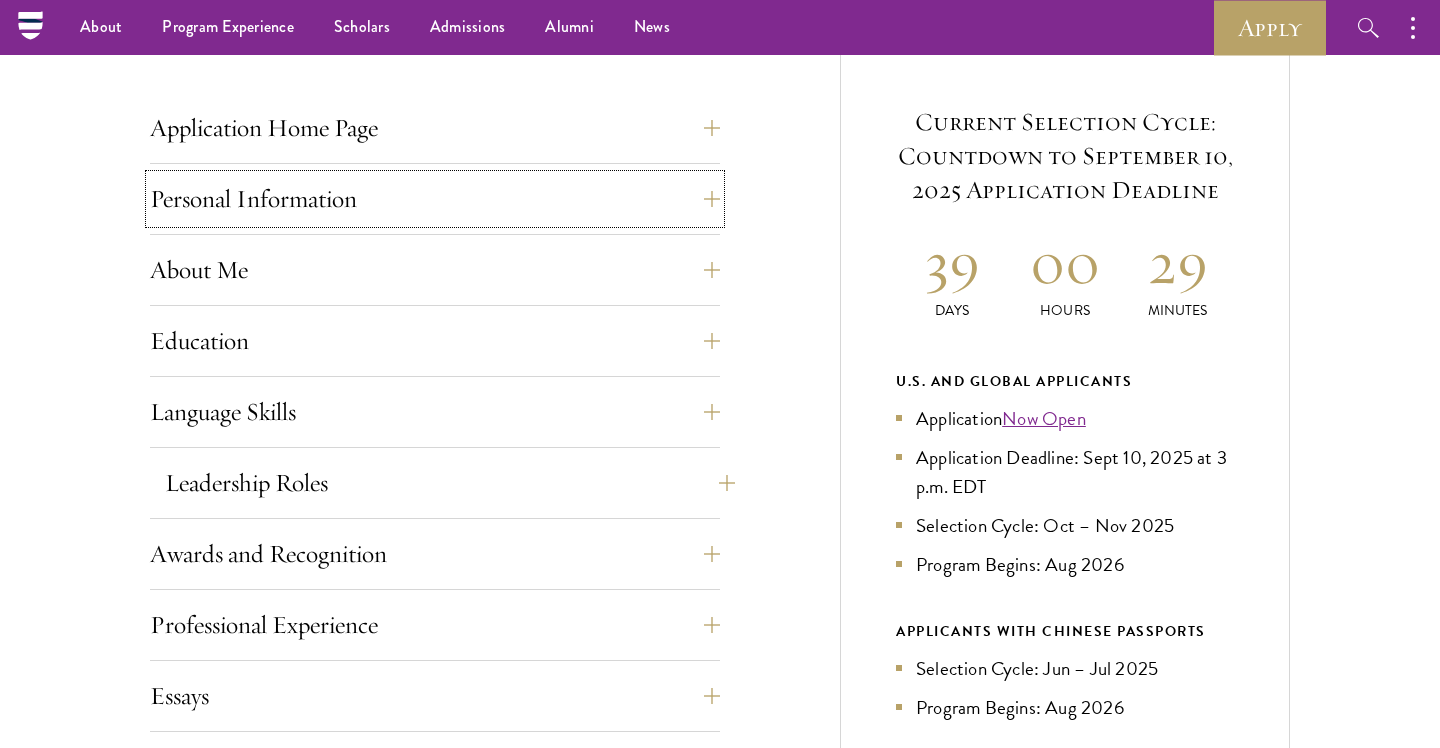 click on "Personal Information" at bounding box center [435, 199] 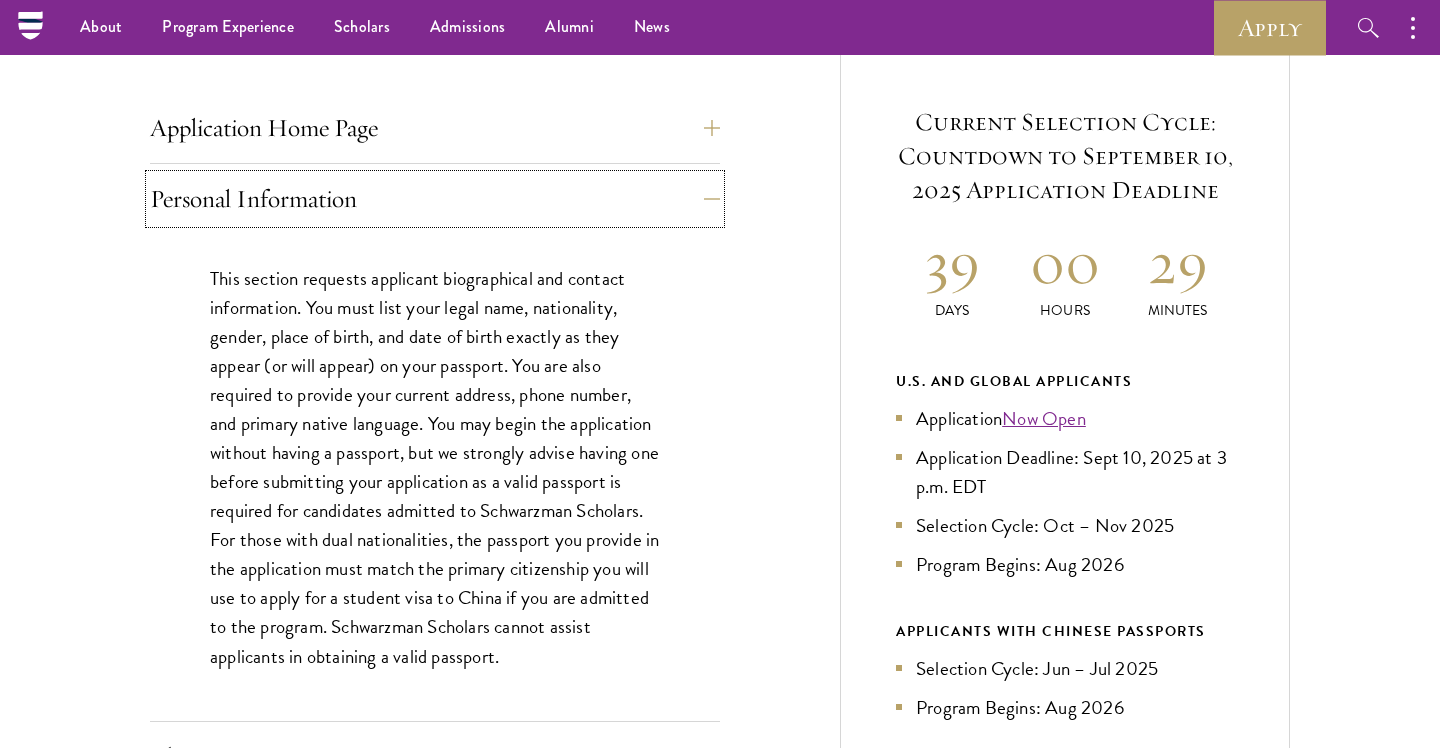 click on "Personal Information" at bounding box center (435, 199) 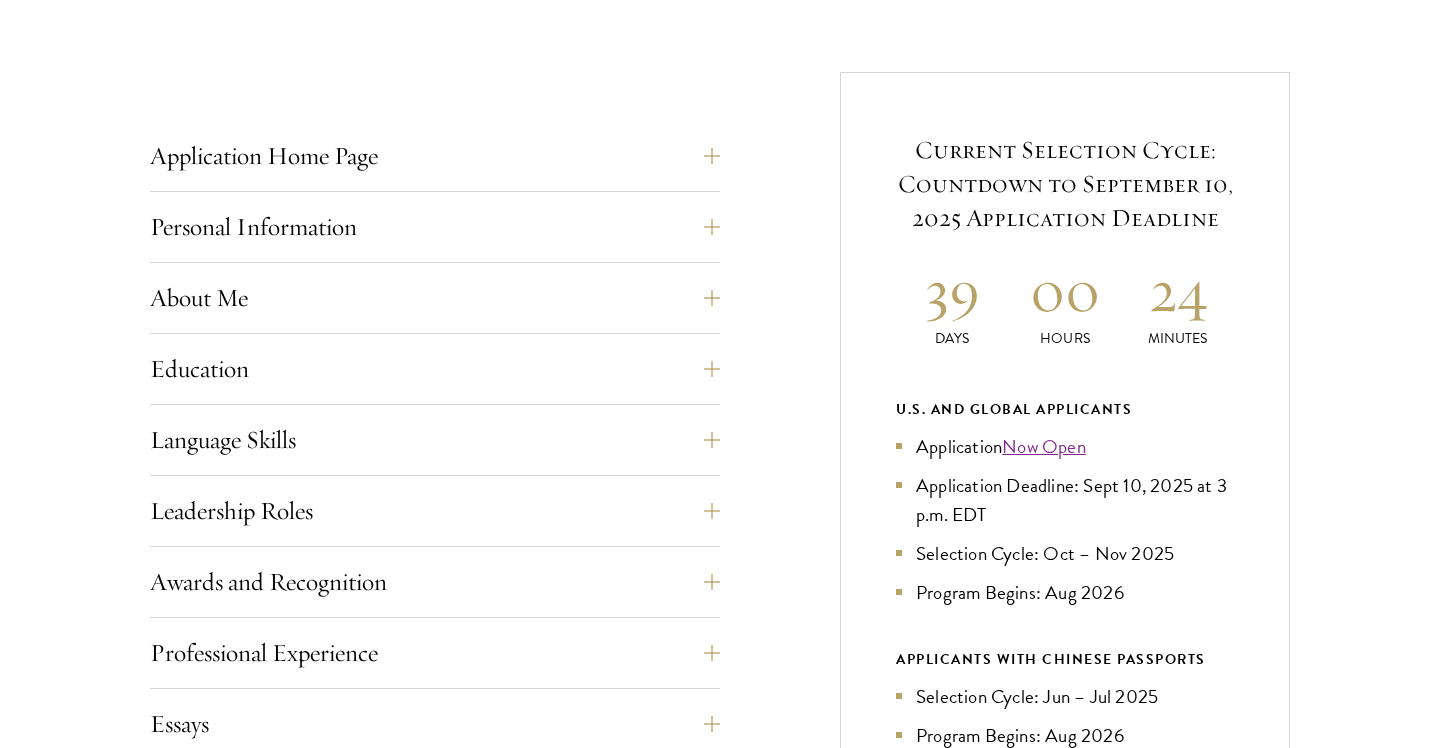 scroll, scrollTop: 742, scrollLeft: 0, axis: vertical 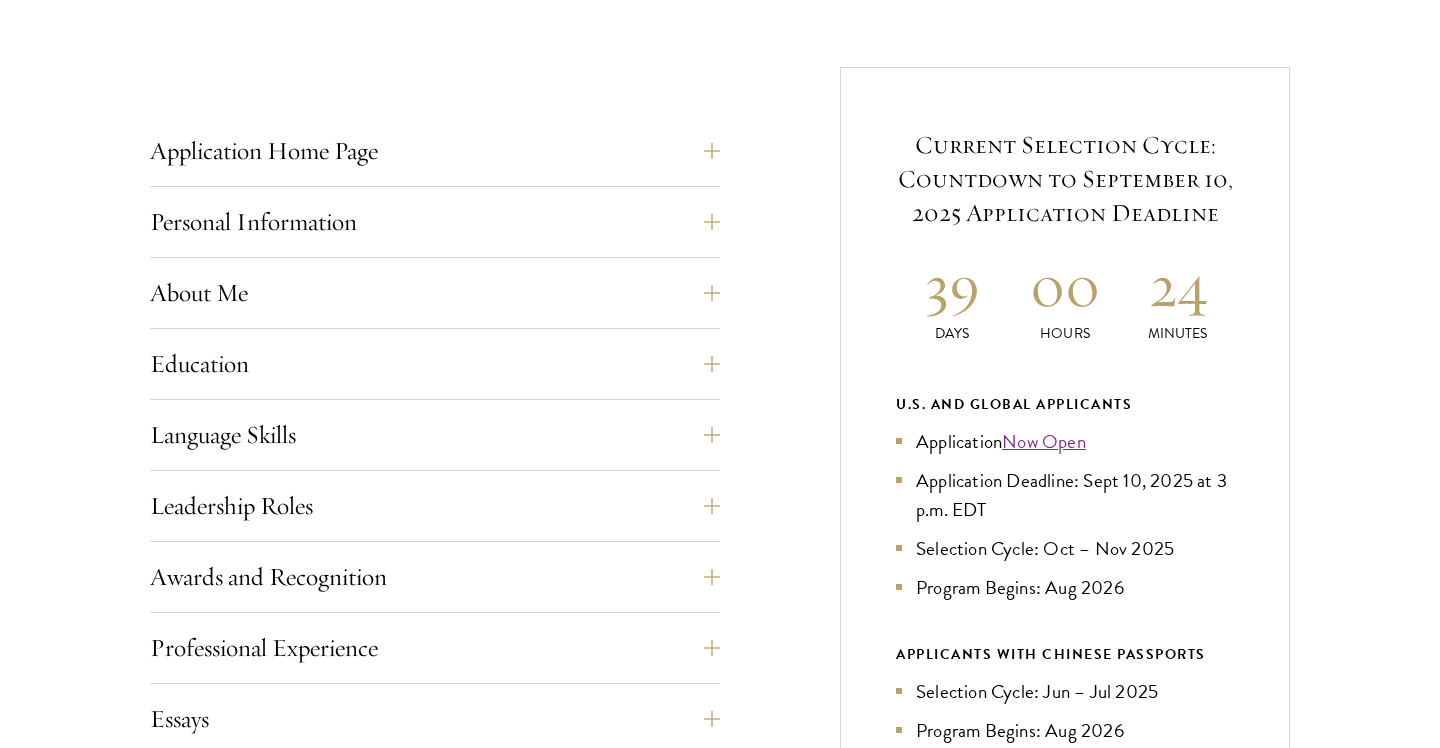 click on "Application Home Page
The online application form must be completed in English. All requirements must be submitted electronically; we do not accept materials via email or mail.
To begin, create an account to start a new application. The email address provided to create your account will be used for all correspondence about your admissions status. After creating an account, a system-generated email will be sent to you with a temporary PIN to activate your account. If you do not receive this email immediately, check your spam/junk folders. Add  [EMAIL]  to your safe senders list.
Once you have created an account, click “Start New Application” to begin your application. You do not have to complete your application in one sitting; you may access and continue your work as frequently as needed before final submission. To save your work, click on the “Continue” button." at bounding box center [435, 157] 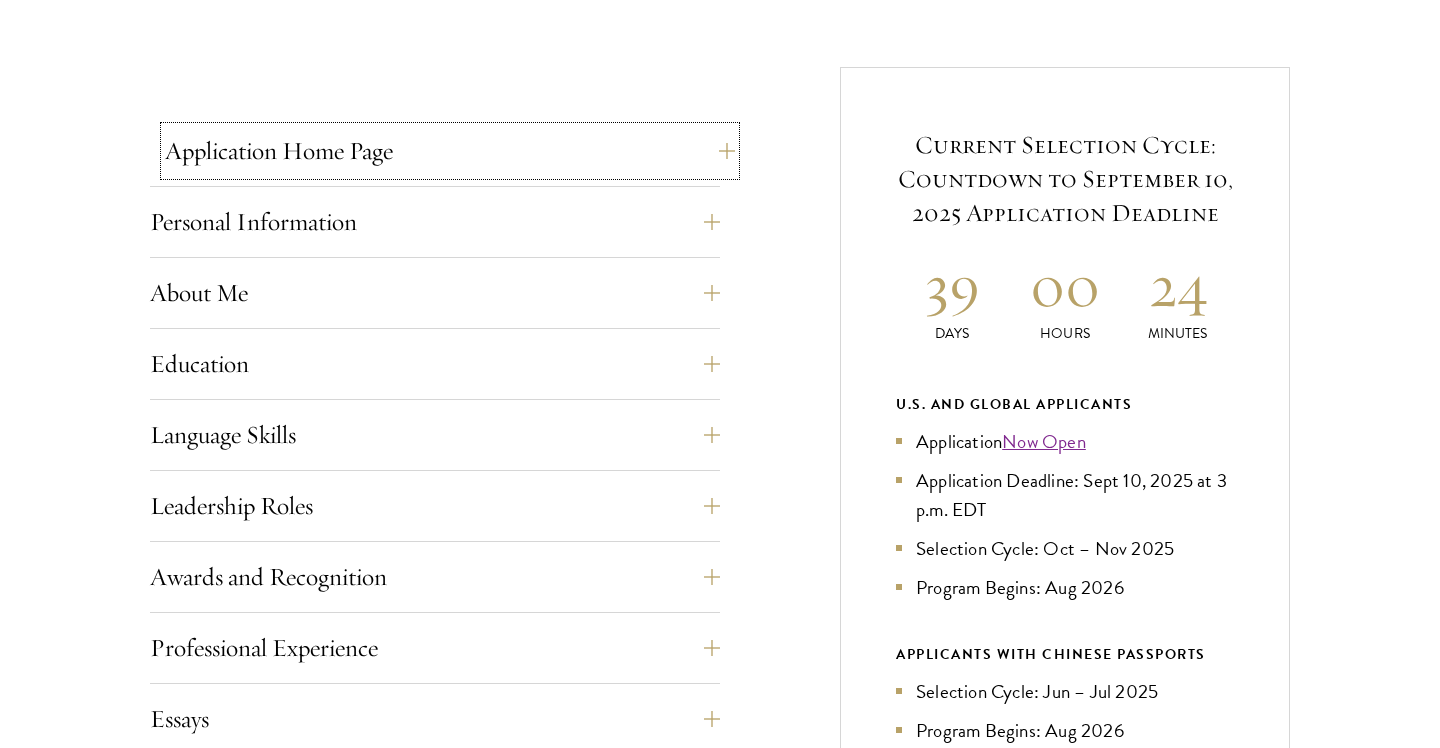 click on "Application Home Page" at bounding box center (450, 151) 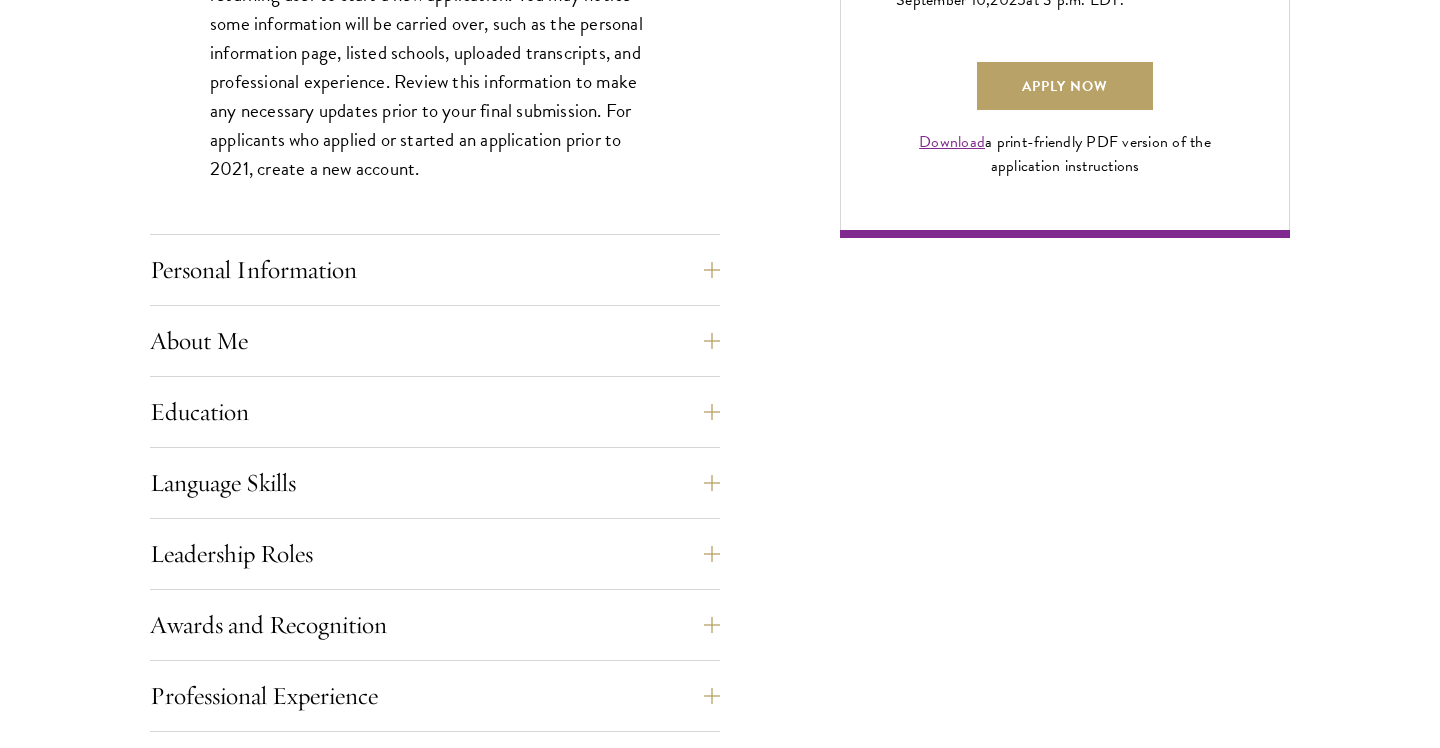 scroll, scrollTop: 1596, scrollLeft: 0, axis: vertical 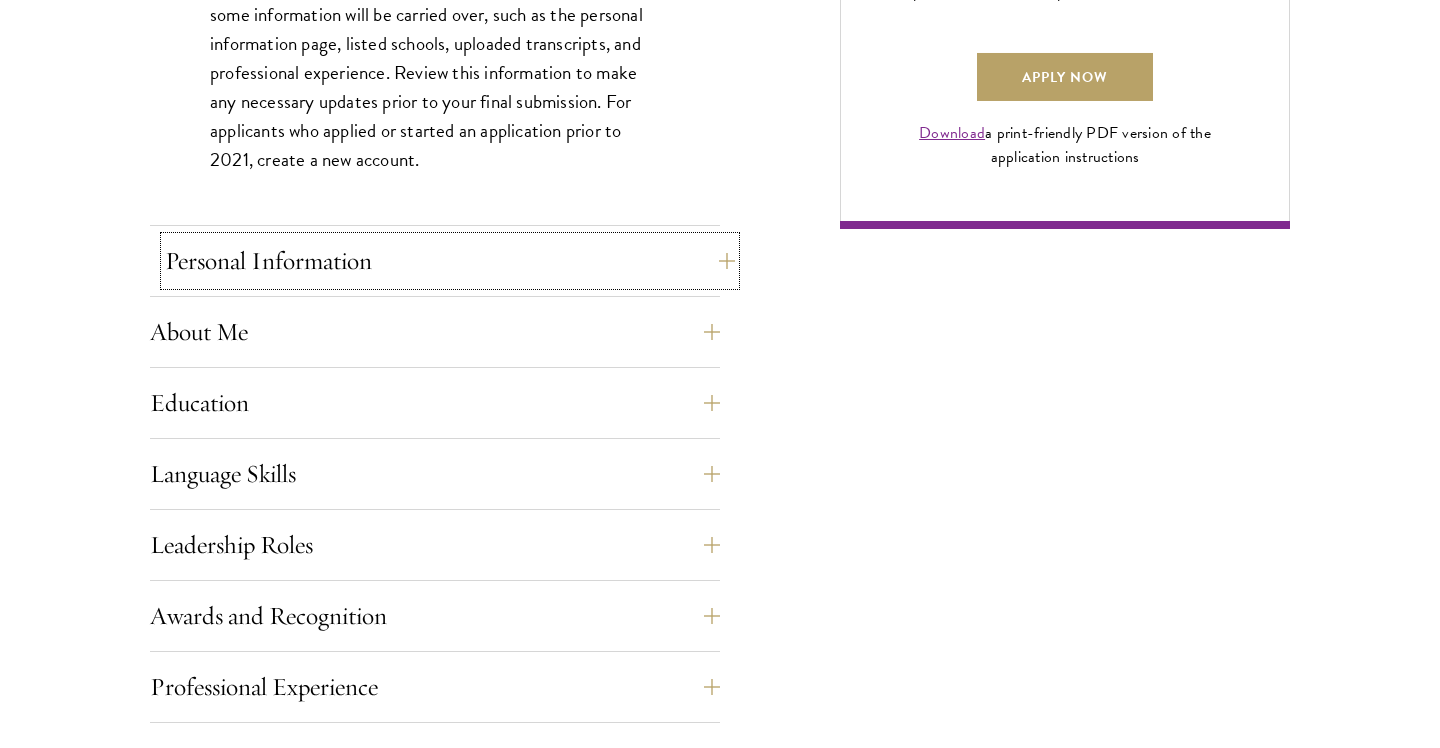 click on "Personal Information" at bounding box center [450, 261] 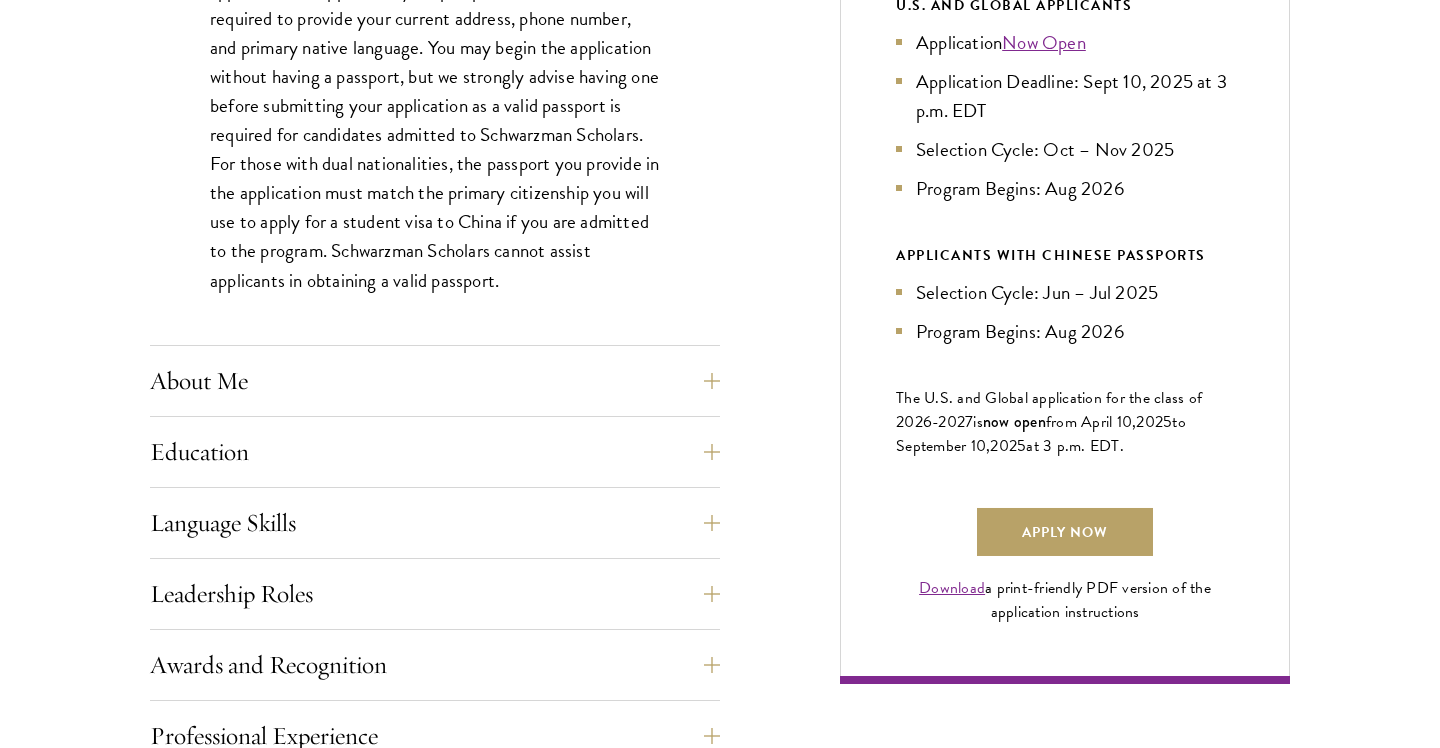 scroll, scrollTop: 1183, scrollLeft: 0, axis: vertical 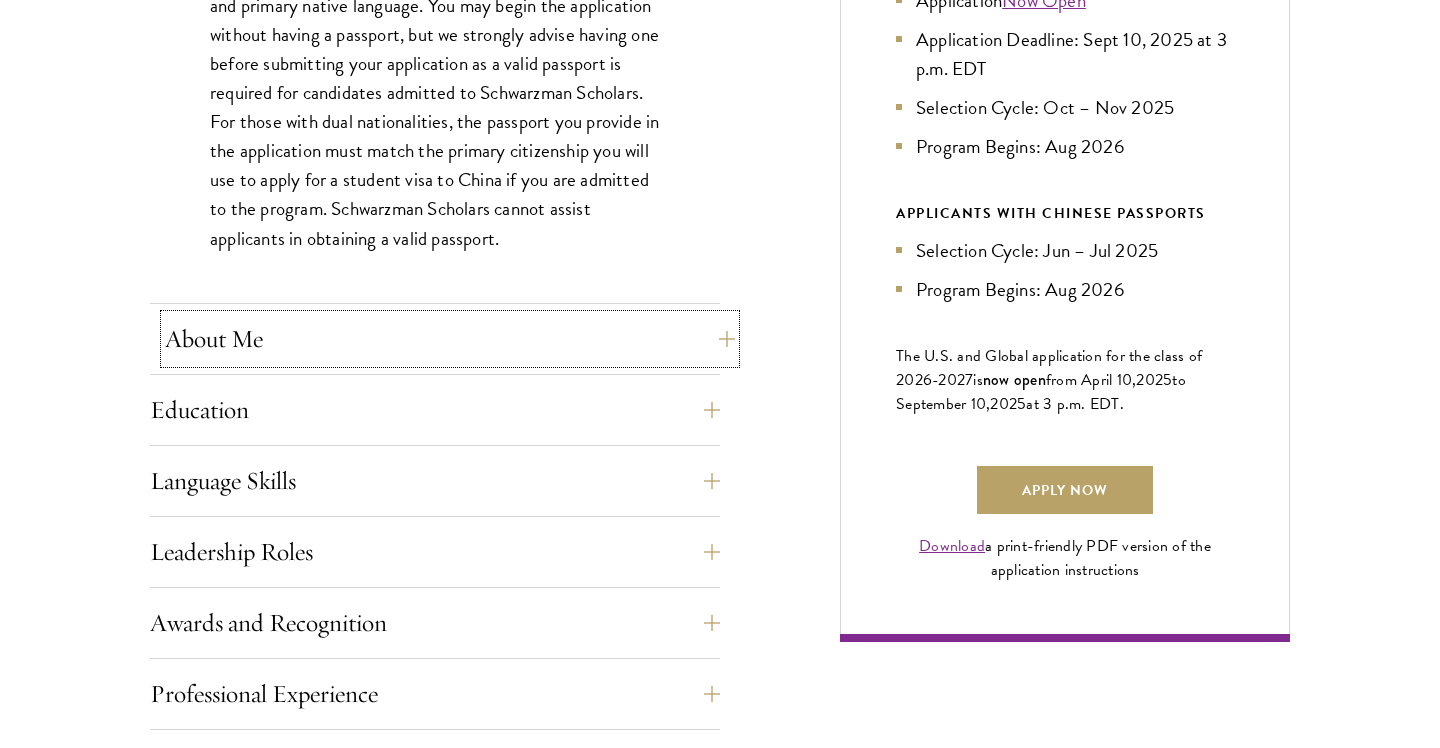 click on "About Me" at bounding box center (450, 339) 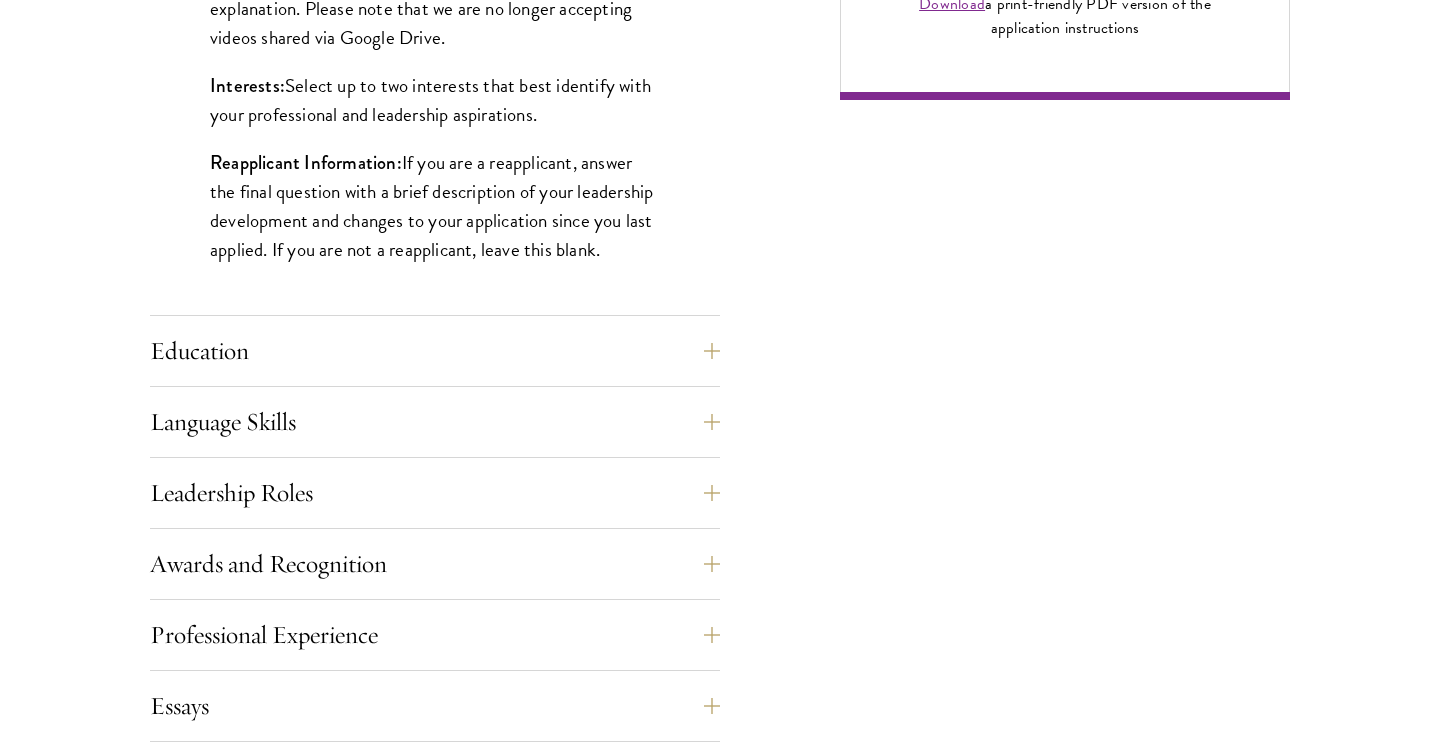 scroll, scrollTop: 1726, scrollLeft: 0, axis: vertical 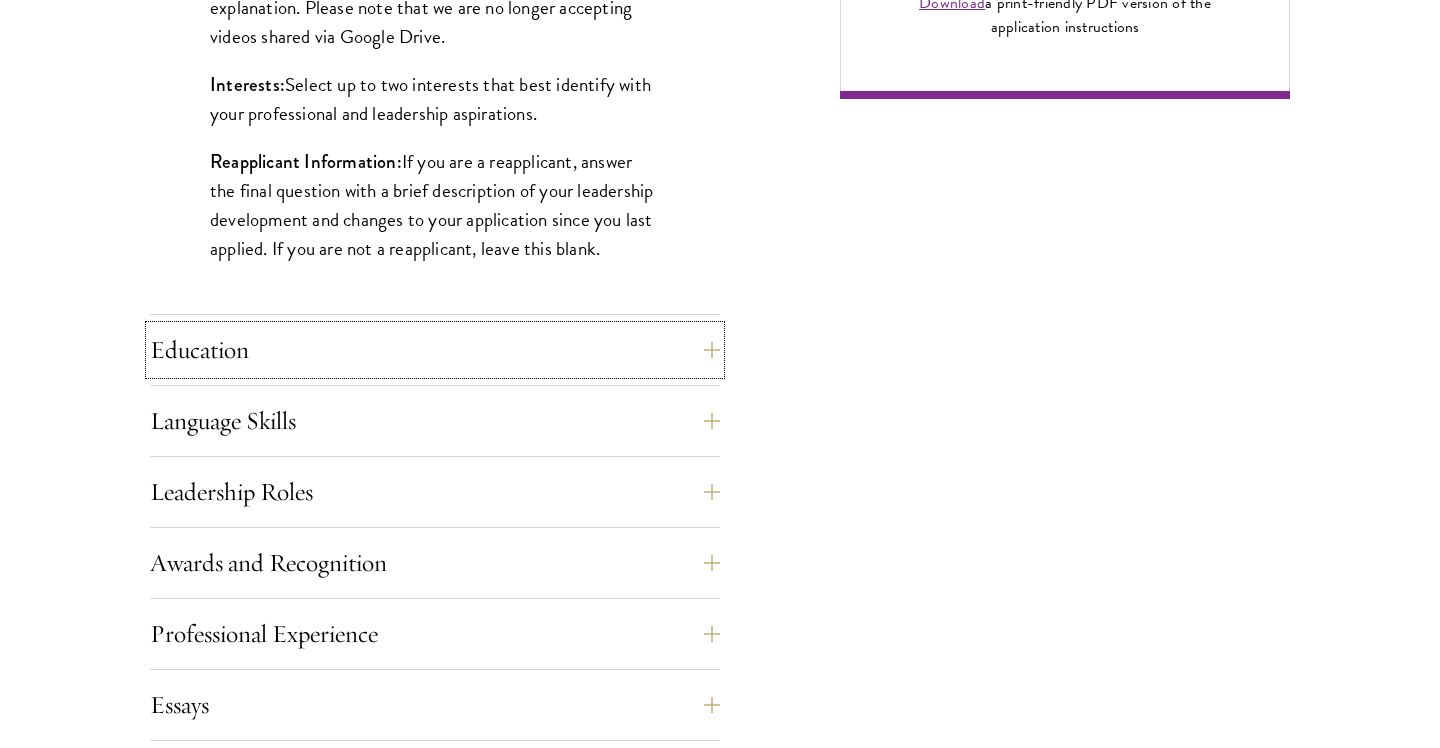 click on "Education" at bounding box center [435, 350] 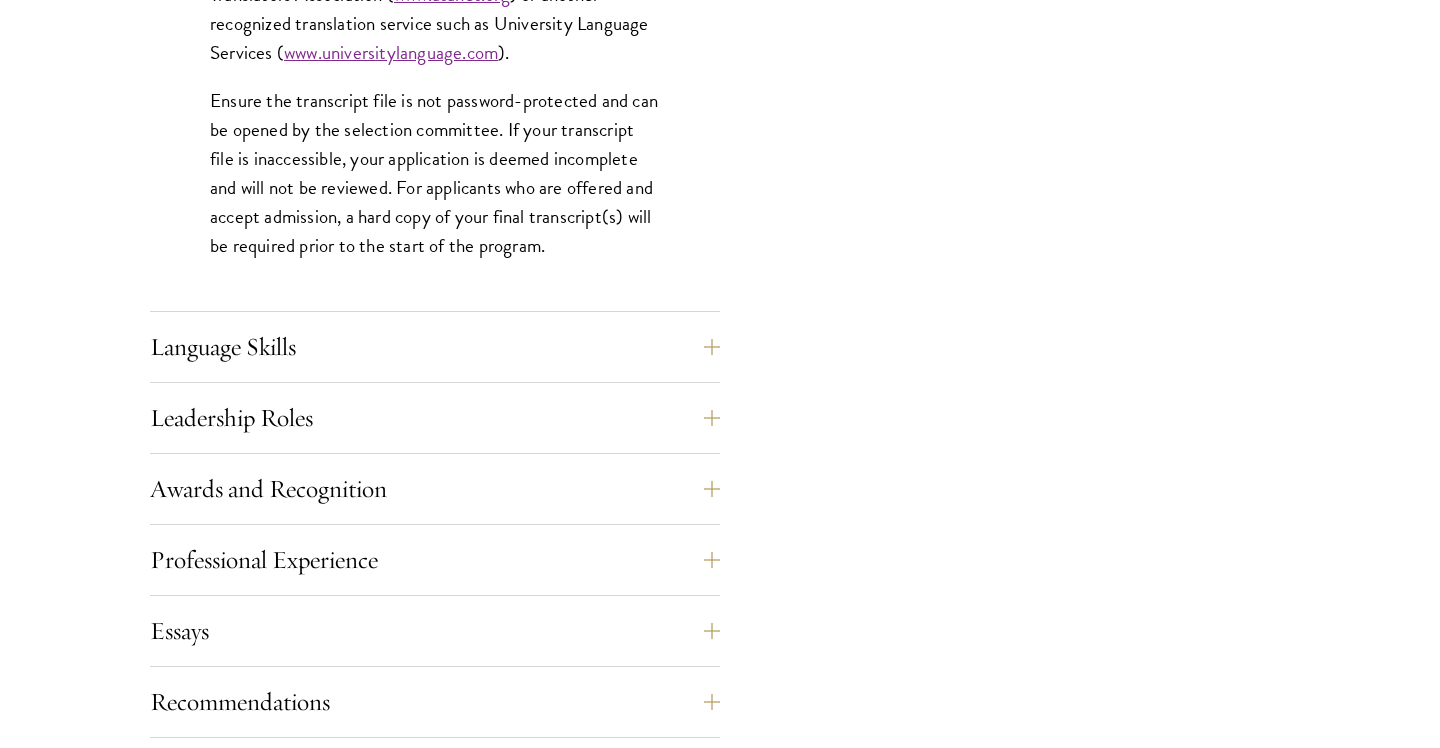 scroll, scrollTop: 3190, scrollLeft: 0, axis: vertical 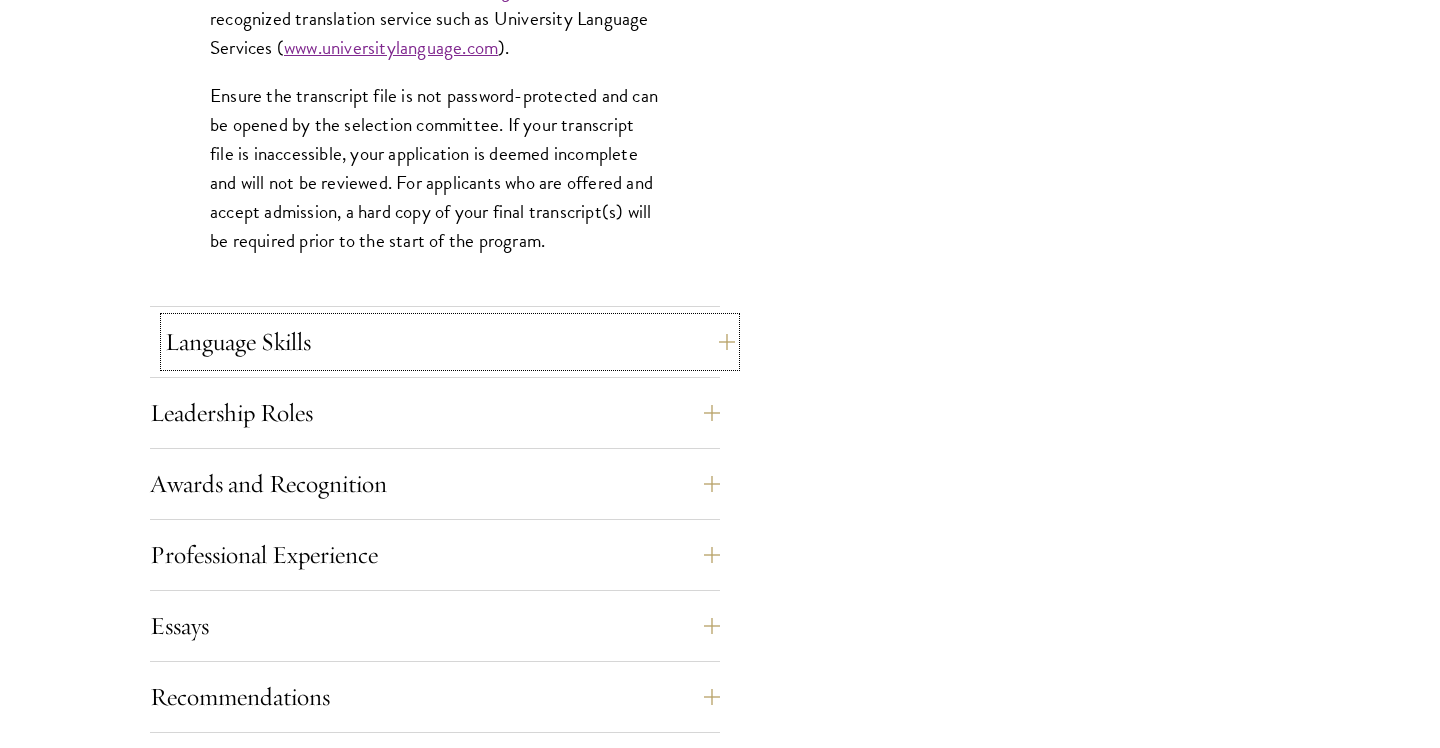 click on "Language Skills" at bounding box center (450, 342) 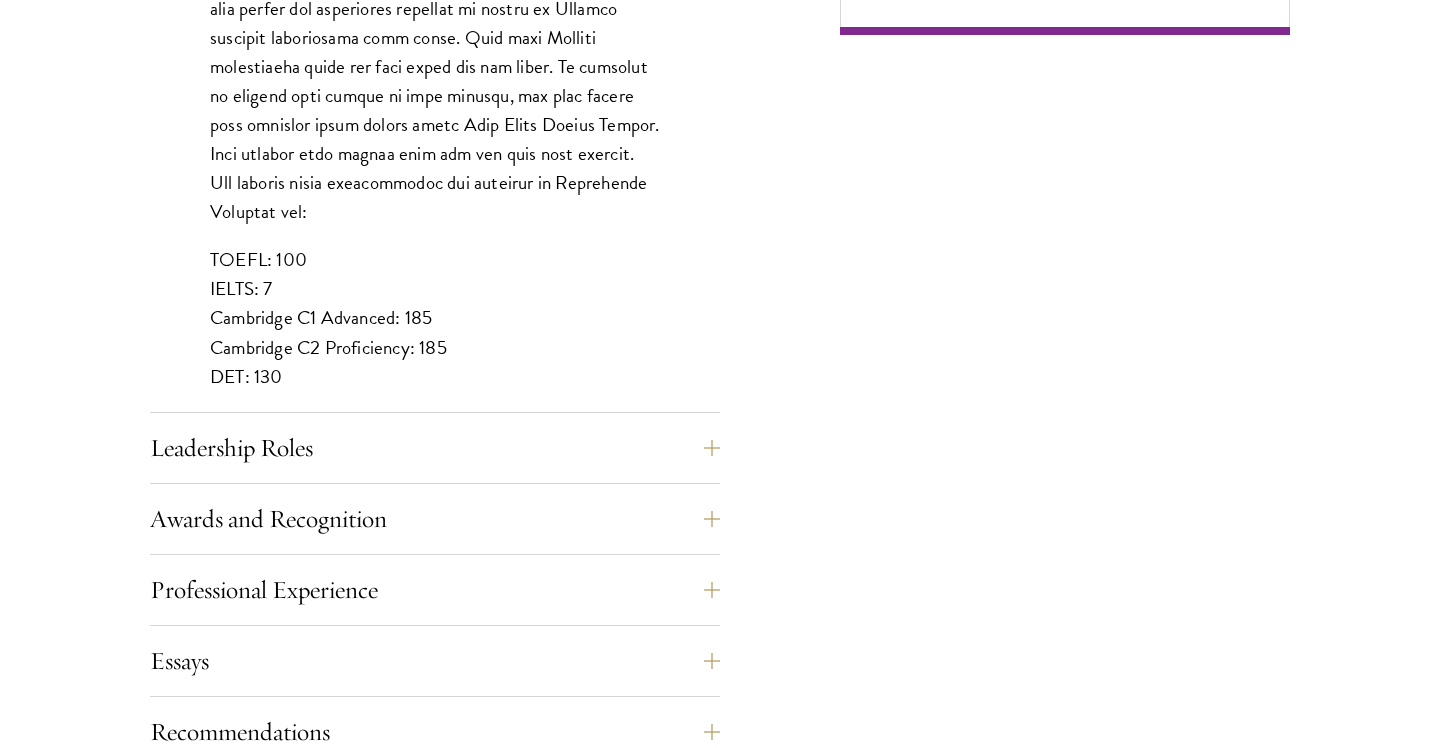 scroll, scrollTop: 1789, scrollLeft: 0, axis: vertical 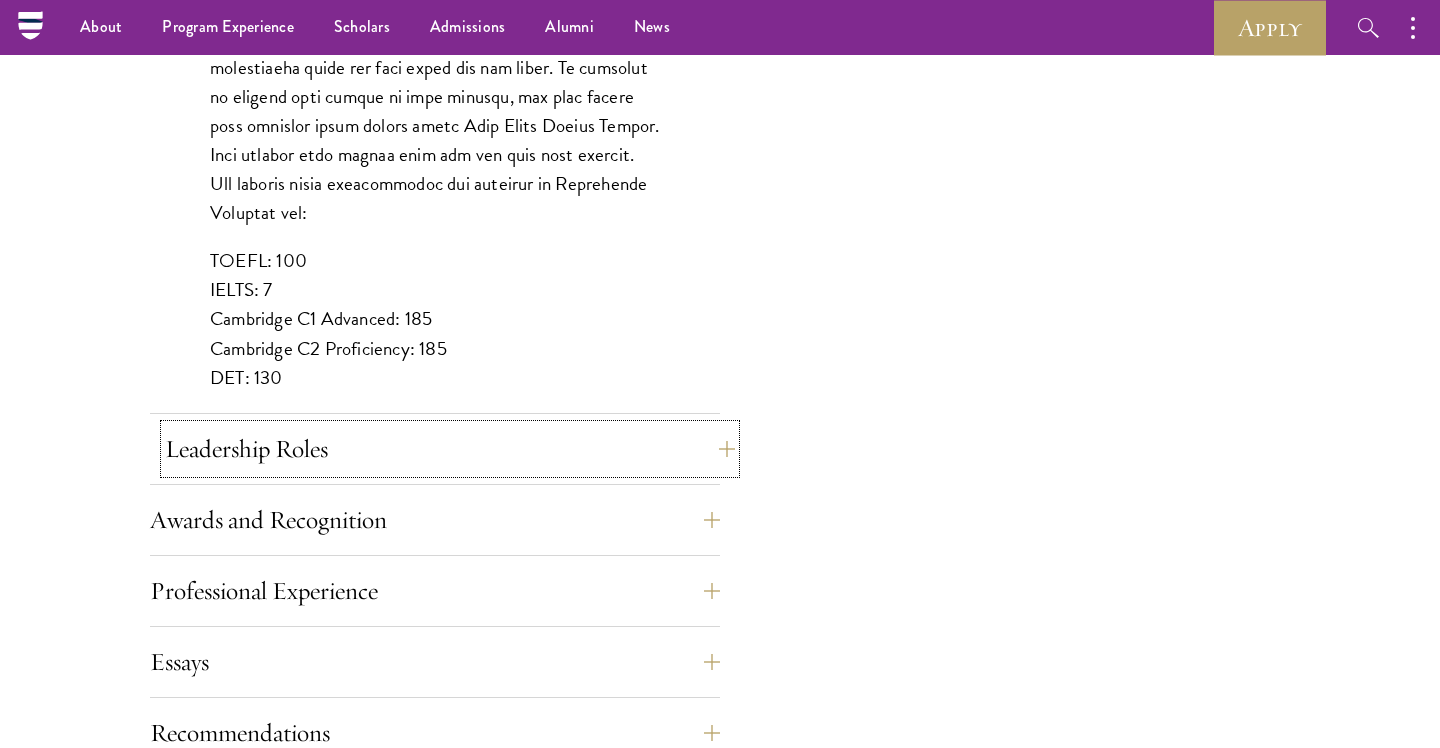 click on "Leadership Roles" at bounding box center (450, 449) 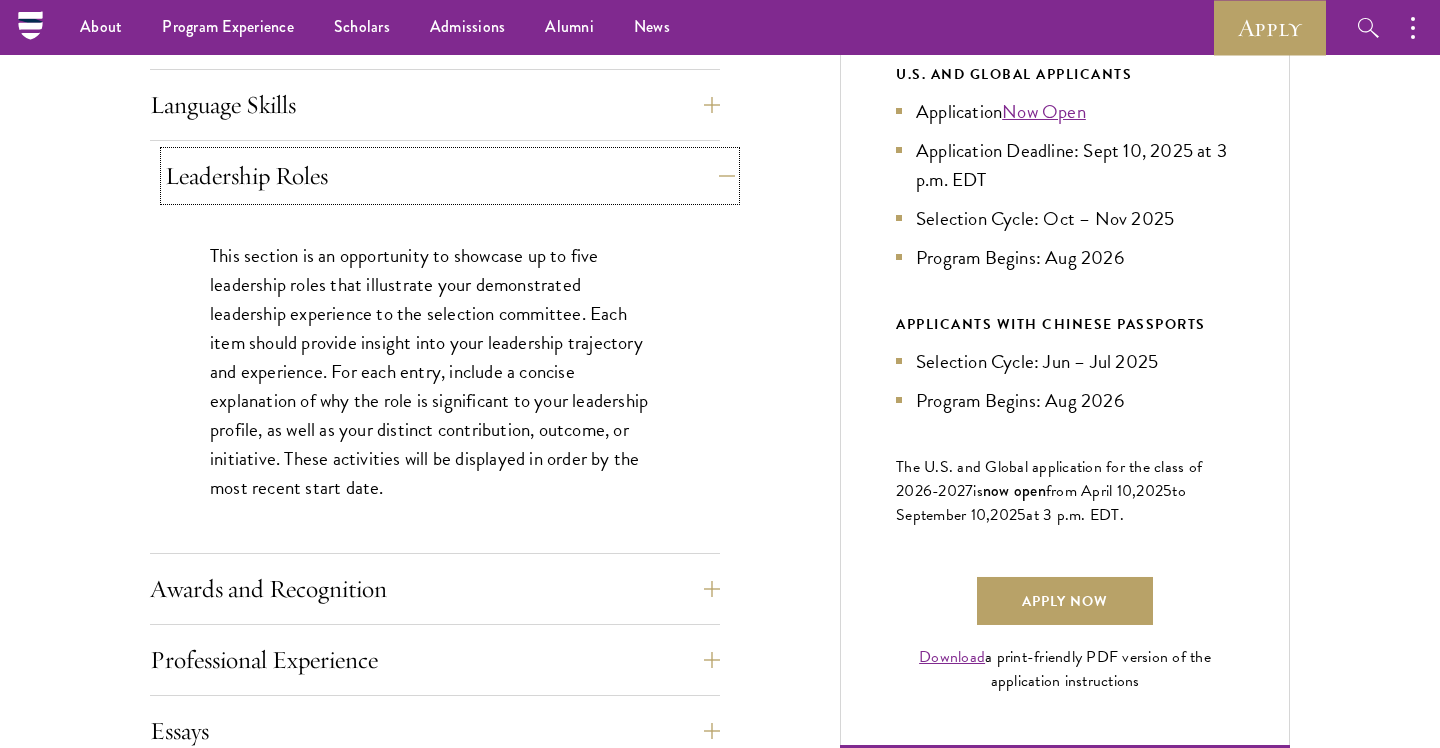 scroll, scrollTop: 1070, scrollLeft: 0, axis: vertical 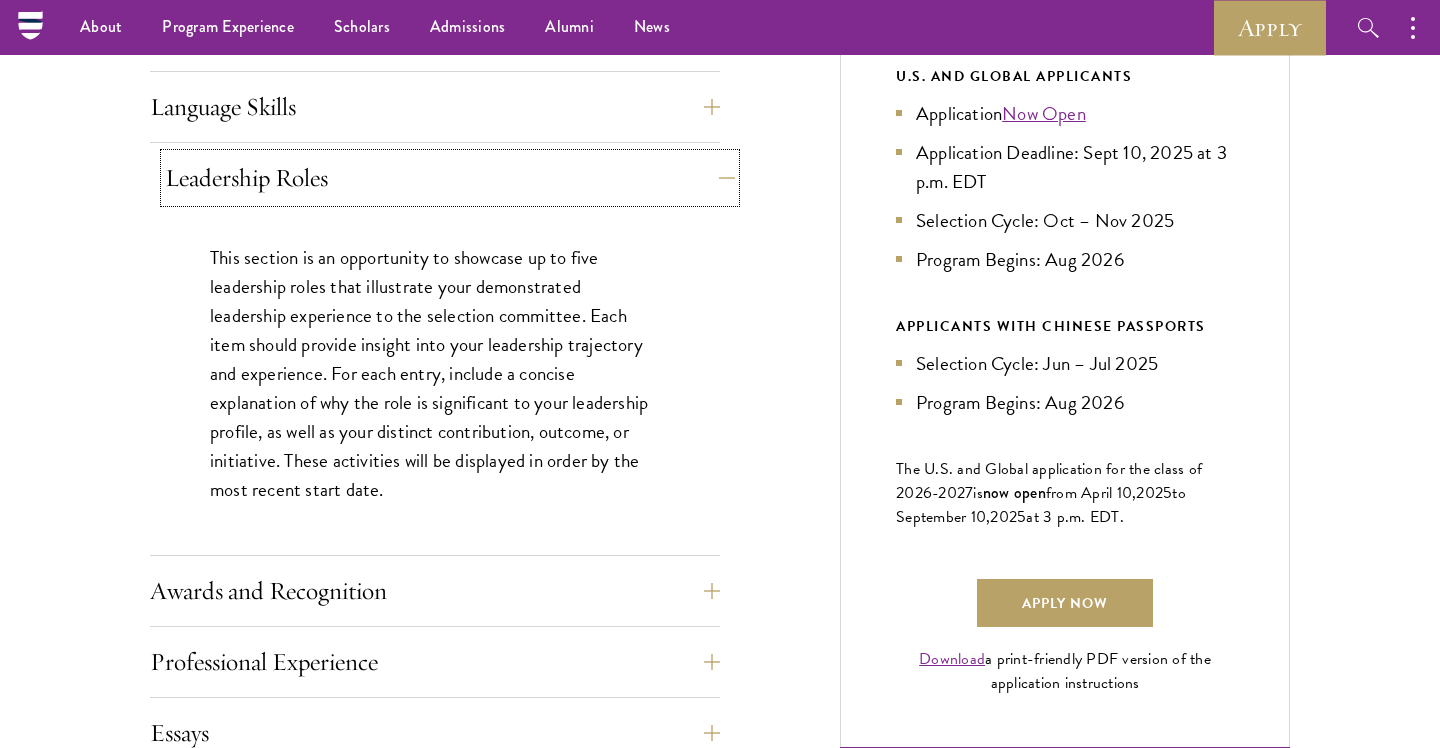 click on "Leadership Roles" at bounding box center (450, 178) 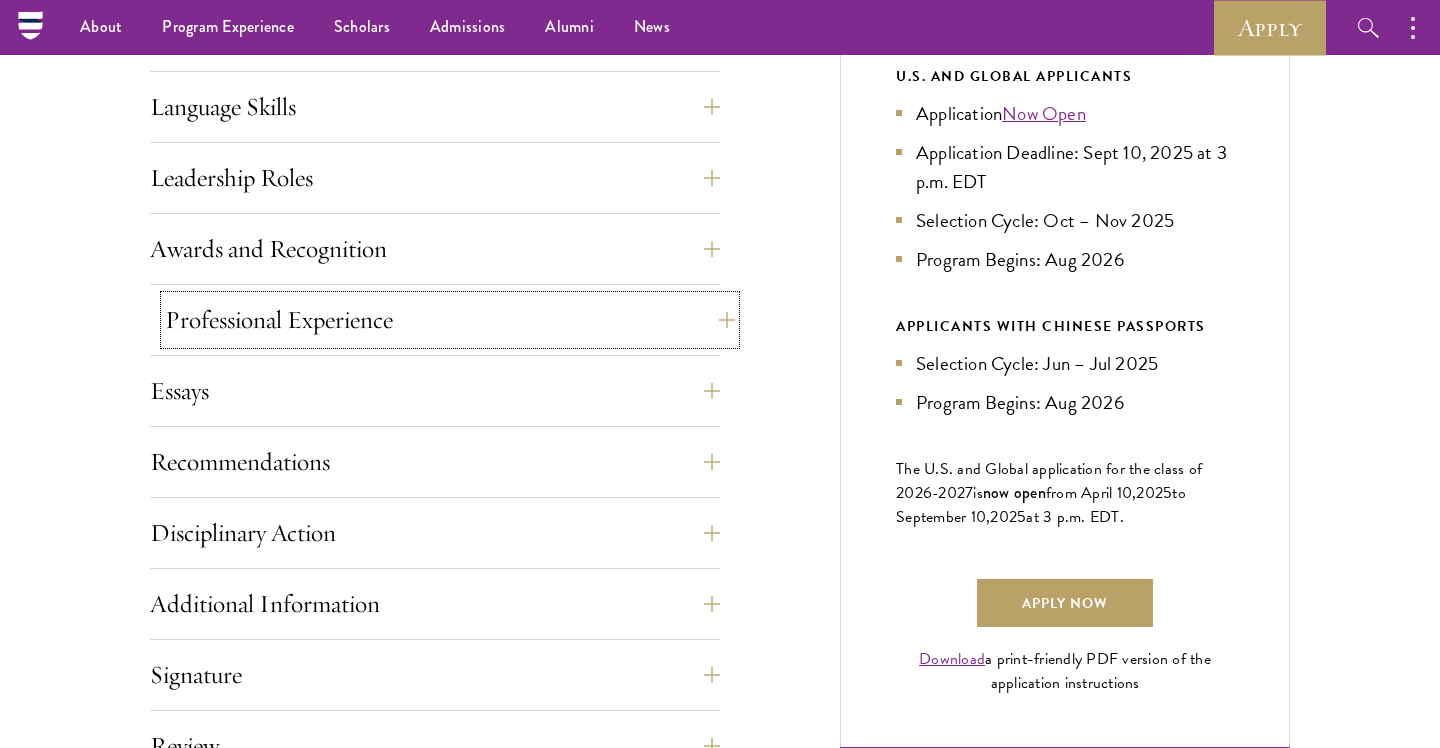 click on "Professional Experience" at bounding box center (450, 320) 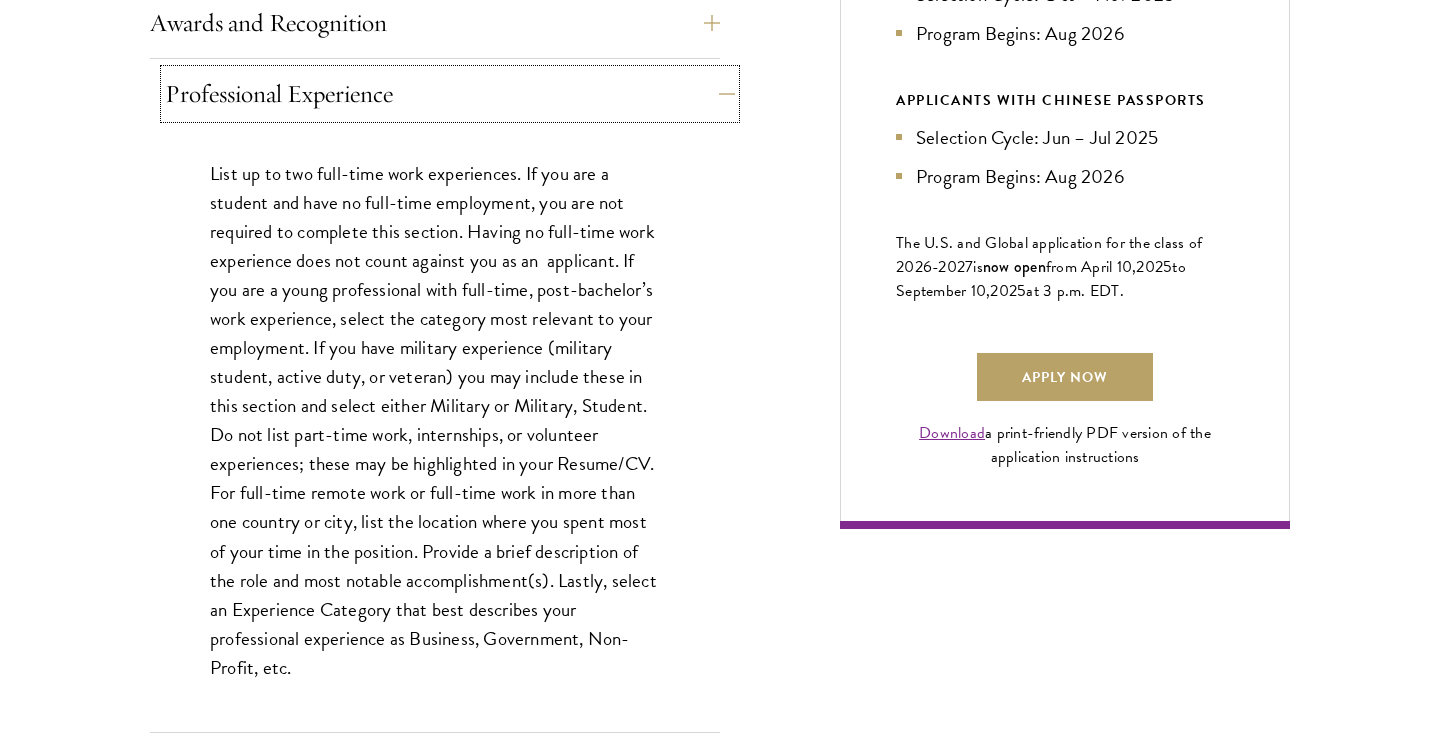 scroll, scrollTop: 1314, scrollLeft: 0, axis: vertical 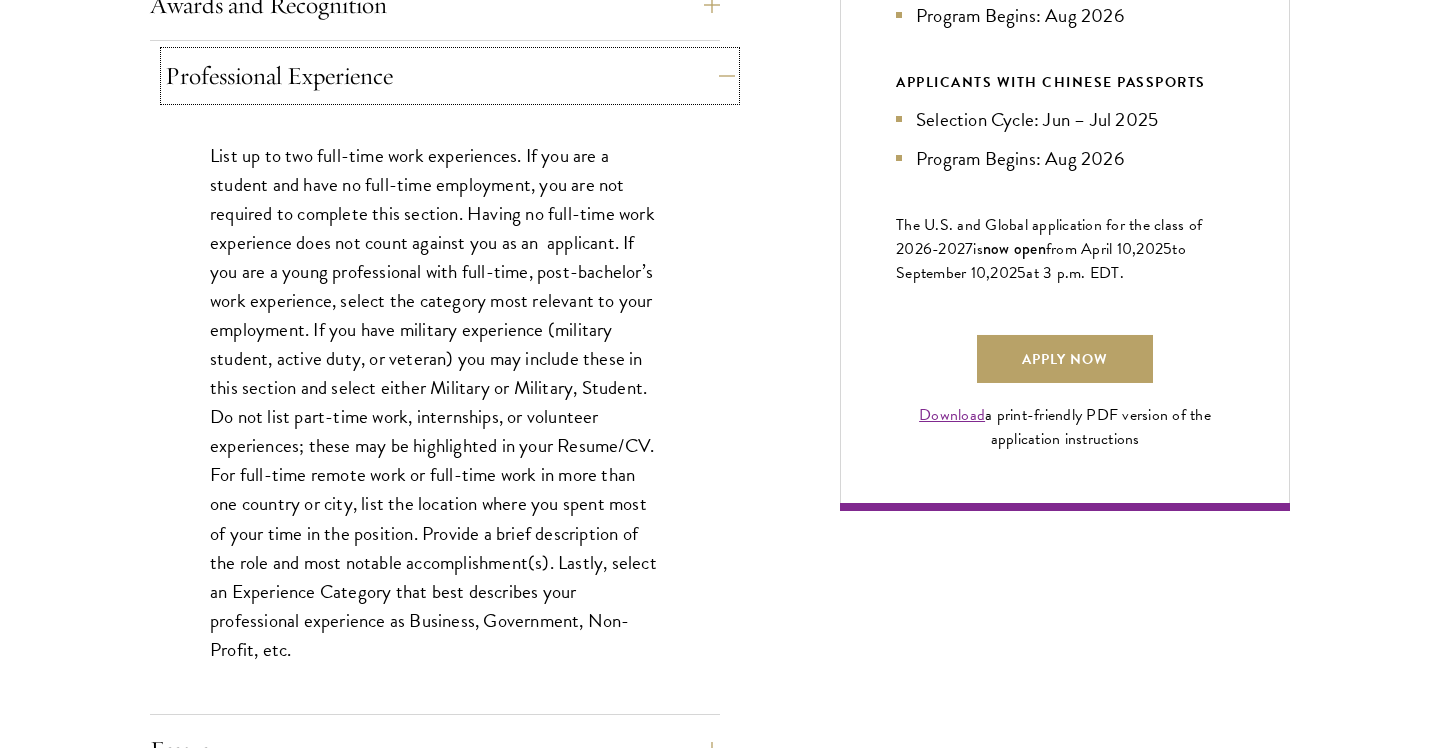click on "Professional Experience" at bounding box center [450, 76] 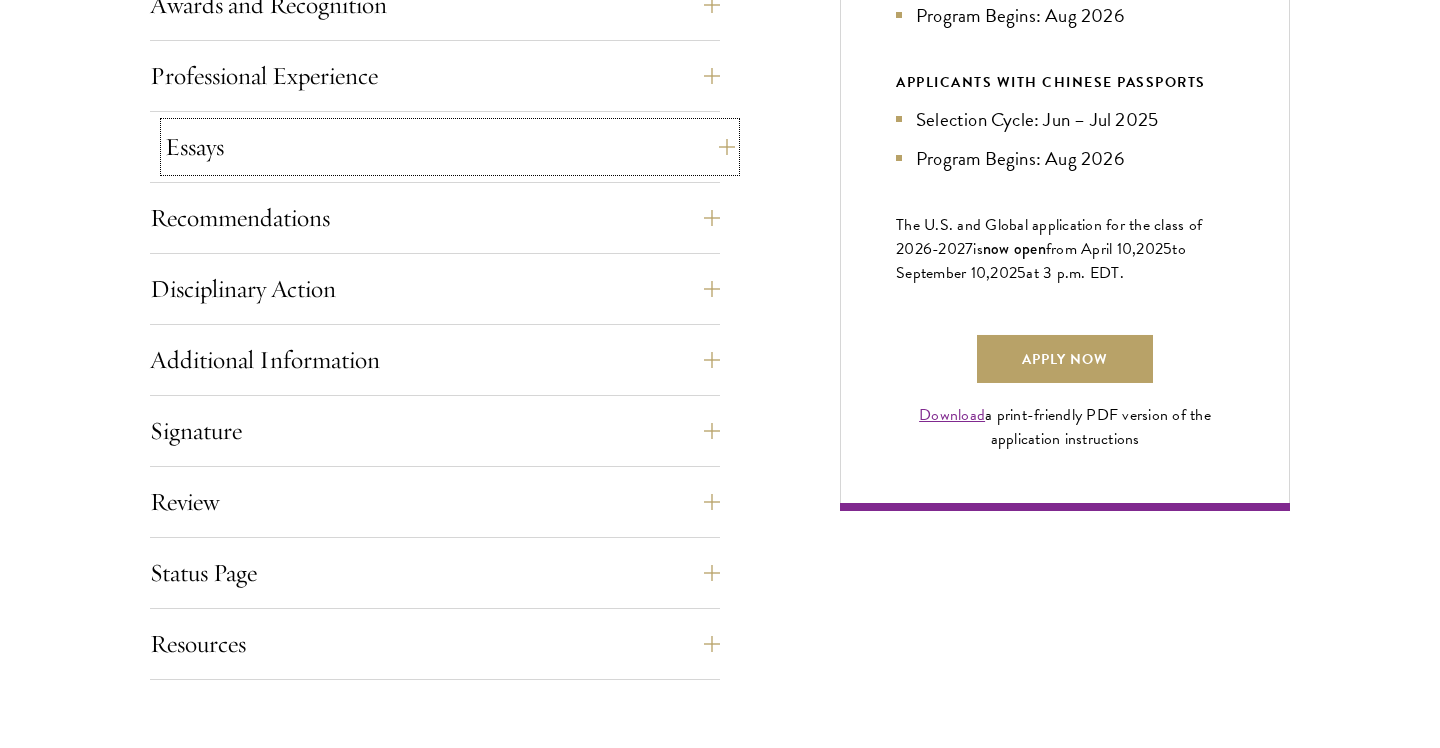 click on "Essays" at bounding box center [450, 147] 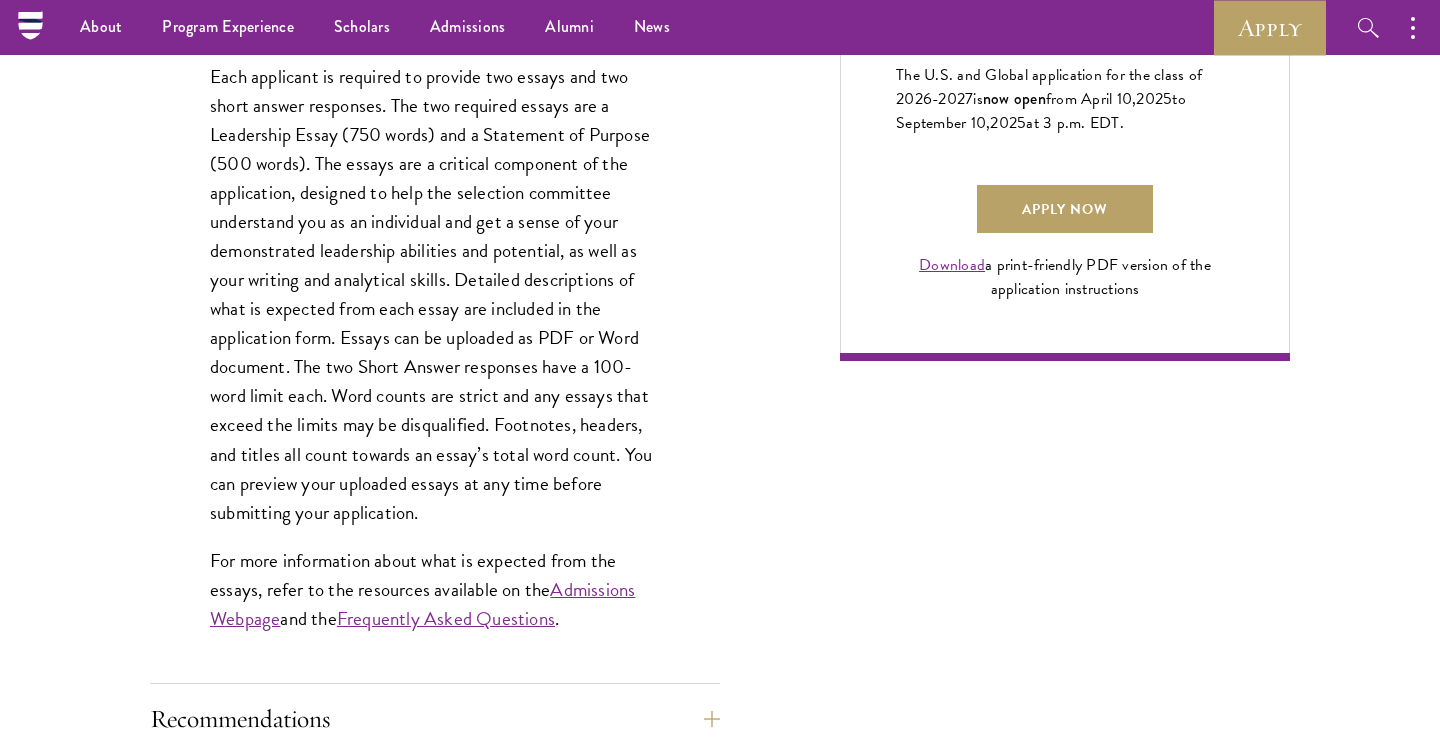 scroll, scrollTop: 1392, scrollLeft: 0, axis: vertical 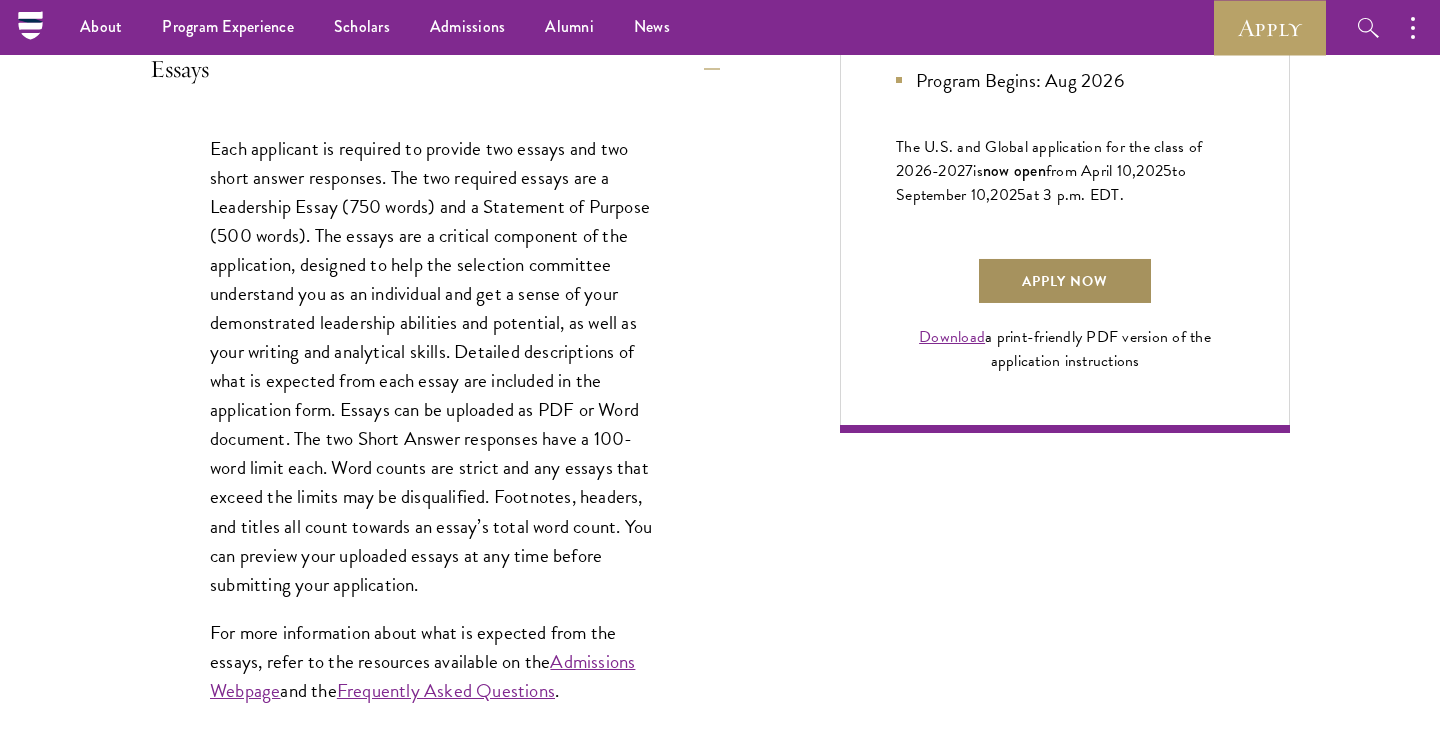 click on "Apply Now" at bounding box center (1065, 281) 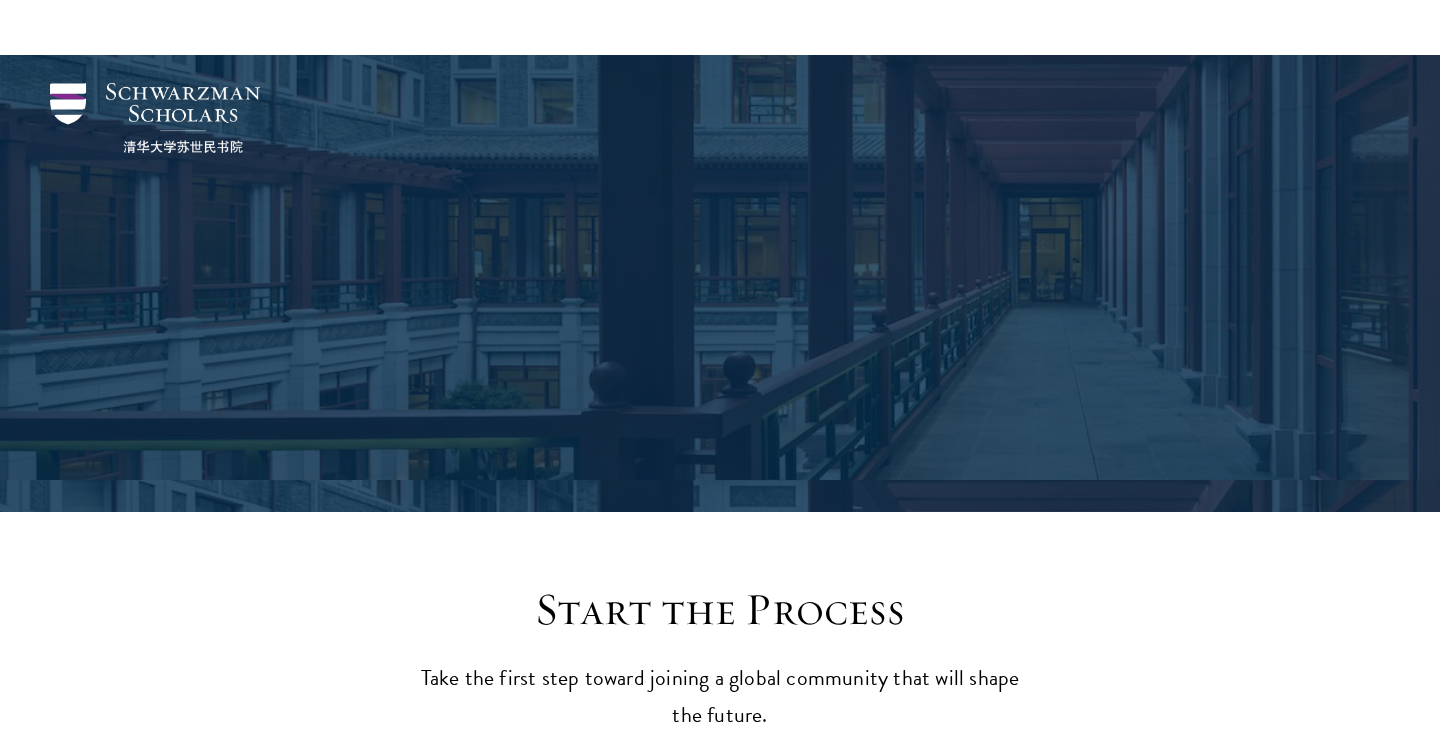 scroll, scrollTop: 2113, scrollLeft: 0, axis: vertical 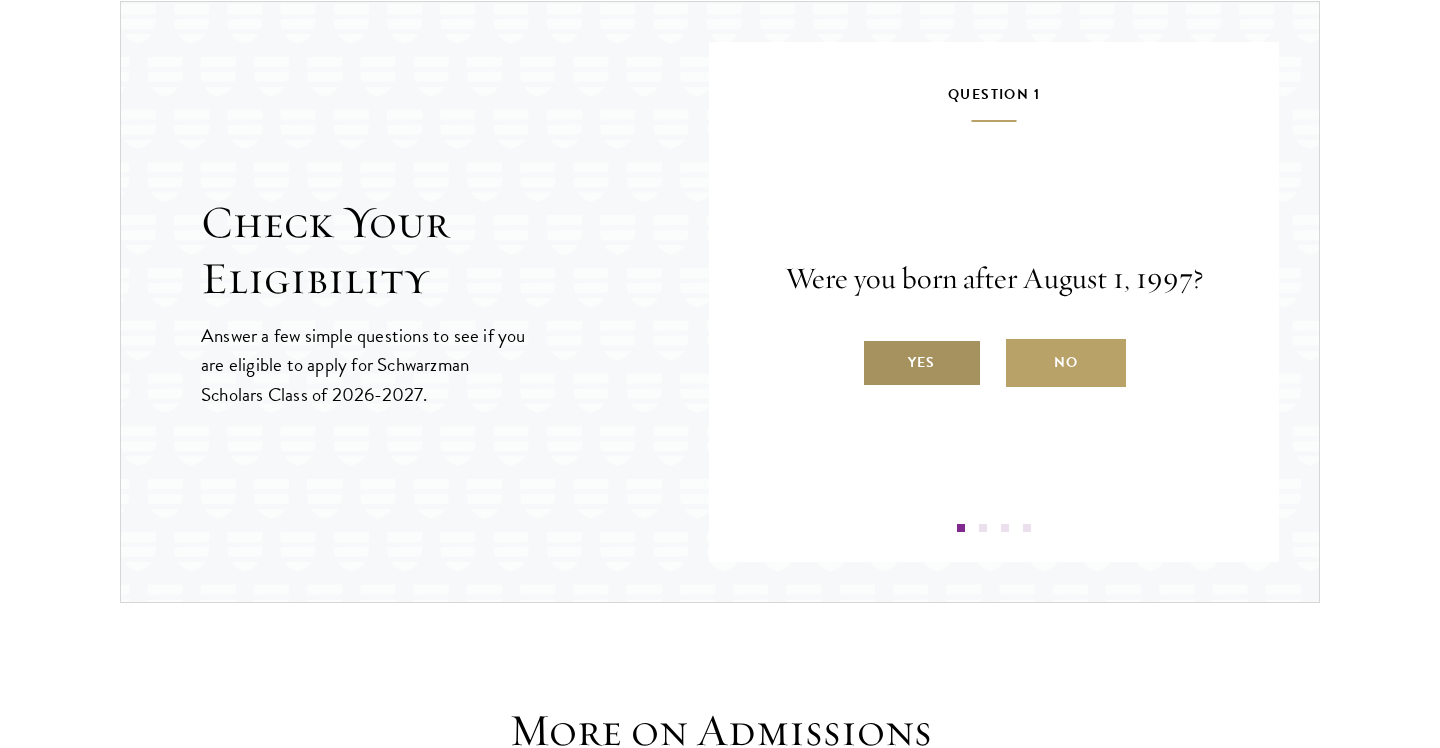 click on "Yes" at bounding box center [922, 363] 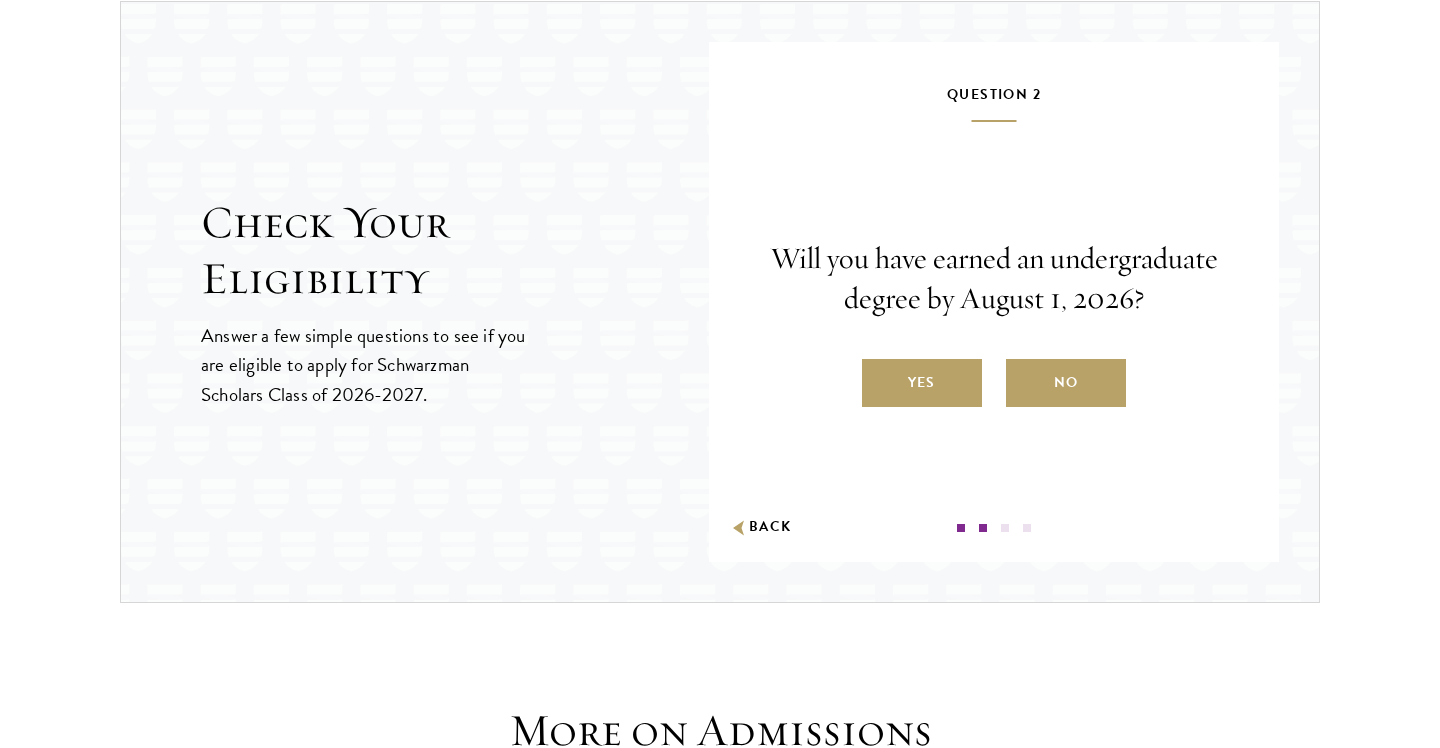 click on "Yes" at bounding box center (922, 383) 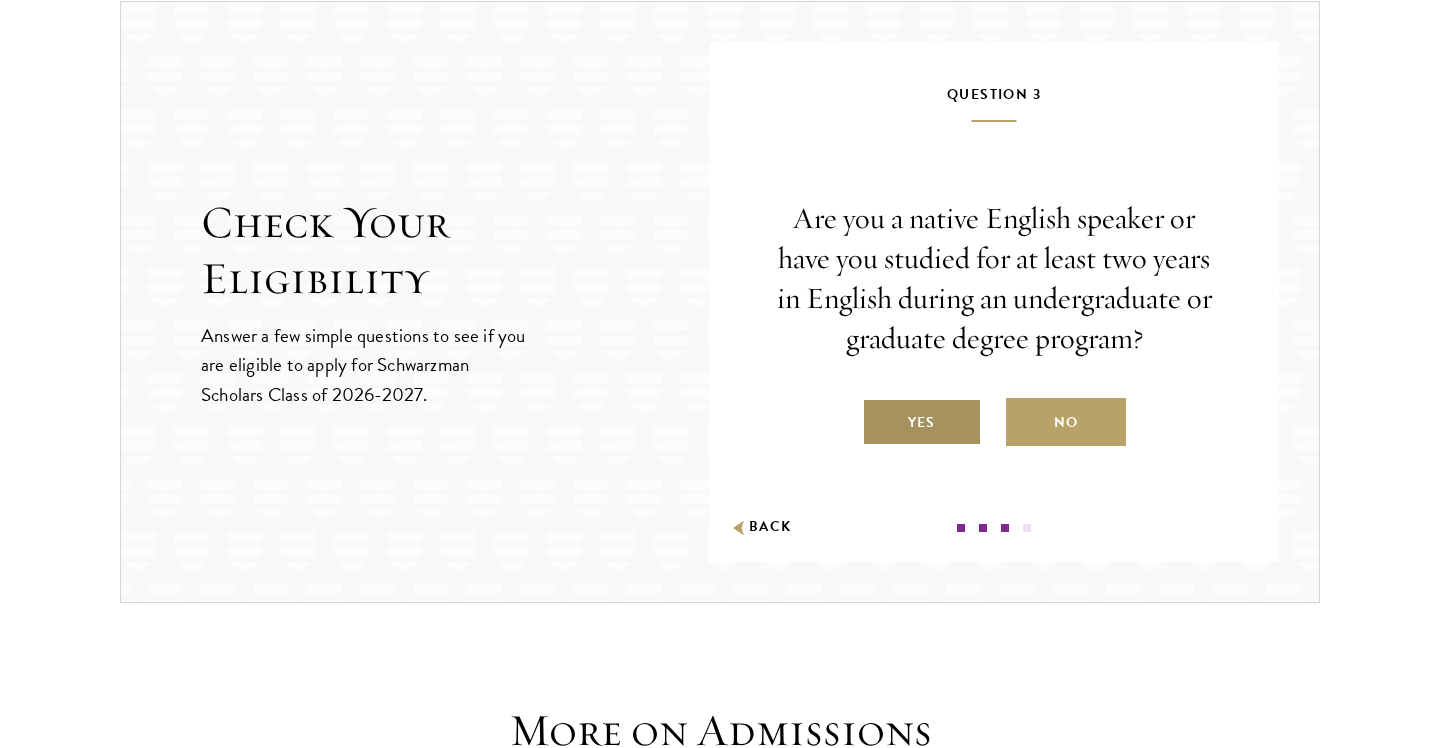 click on "Yes" at bounding box center (922, 422) 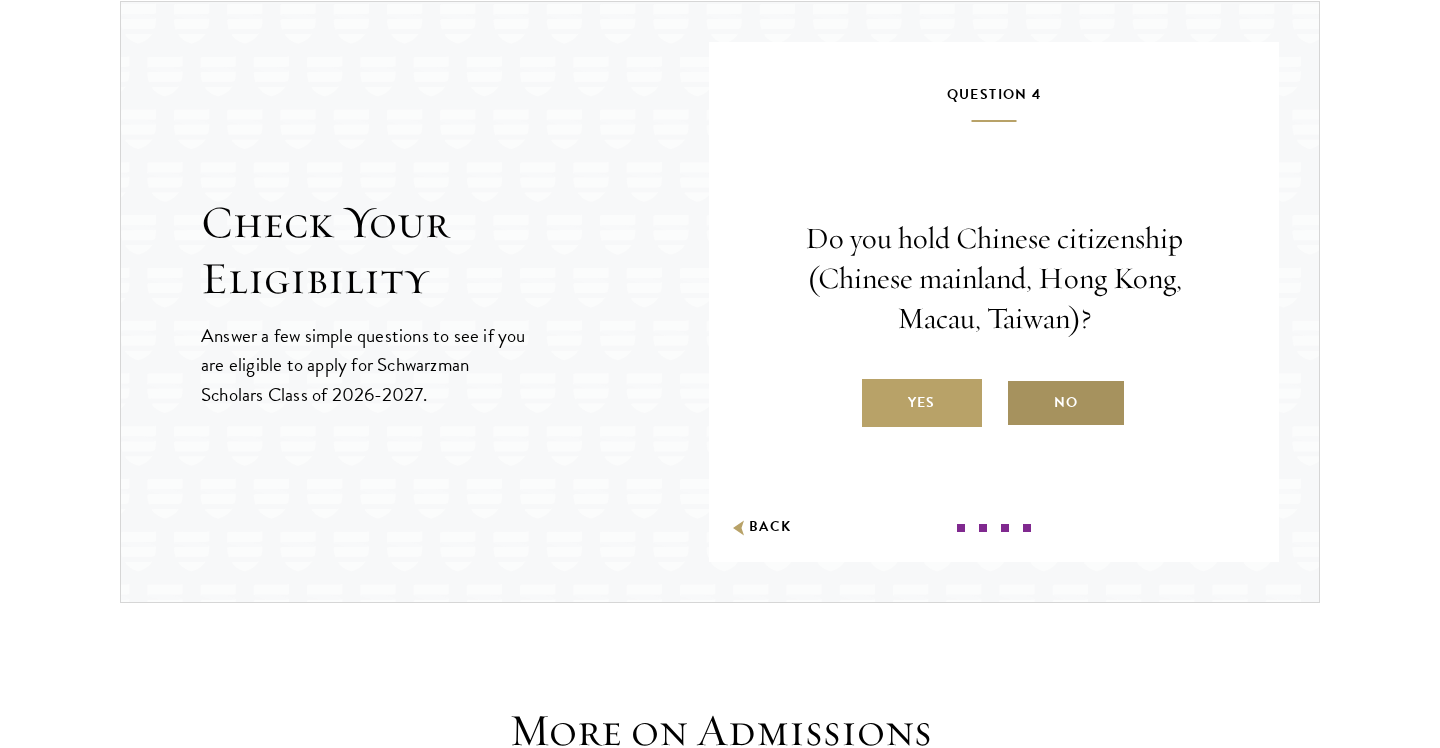 click on "No" at bounding box center [1066, 403] 